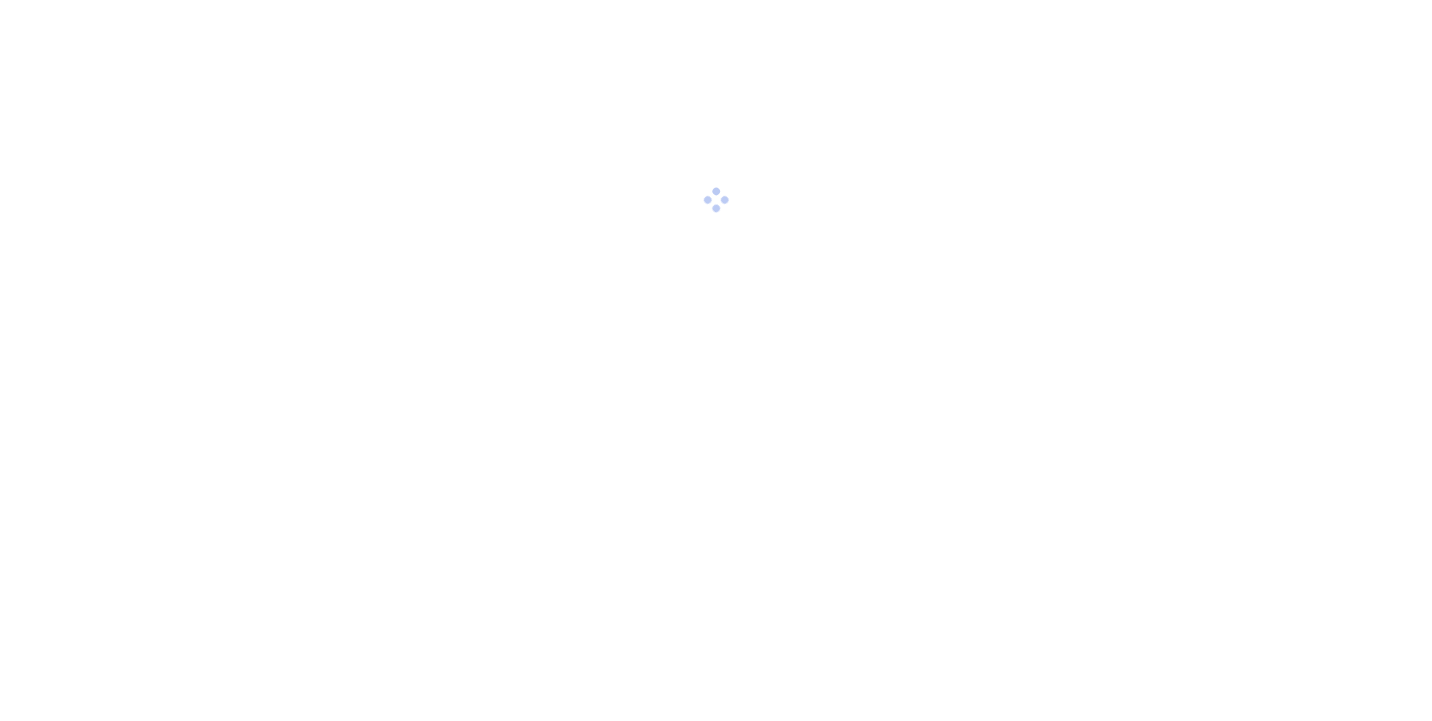 scroll, scrollTop: 0, scrollLeft: 0, axis: both 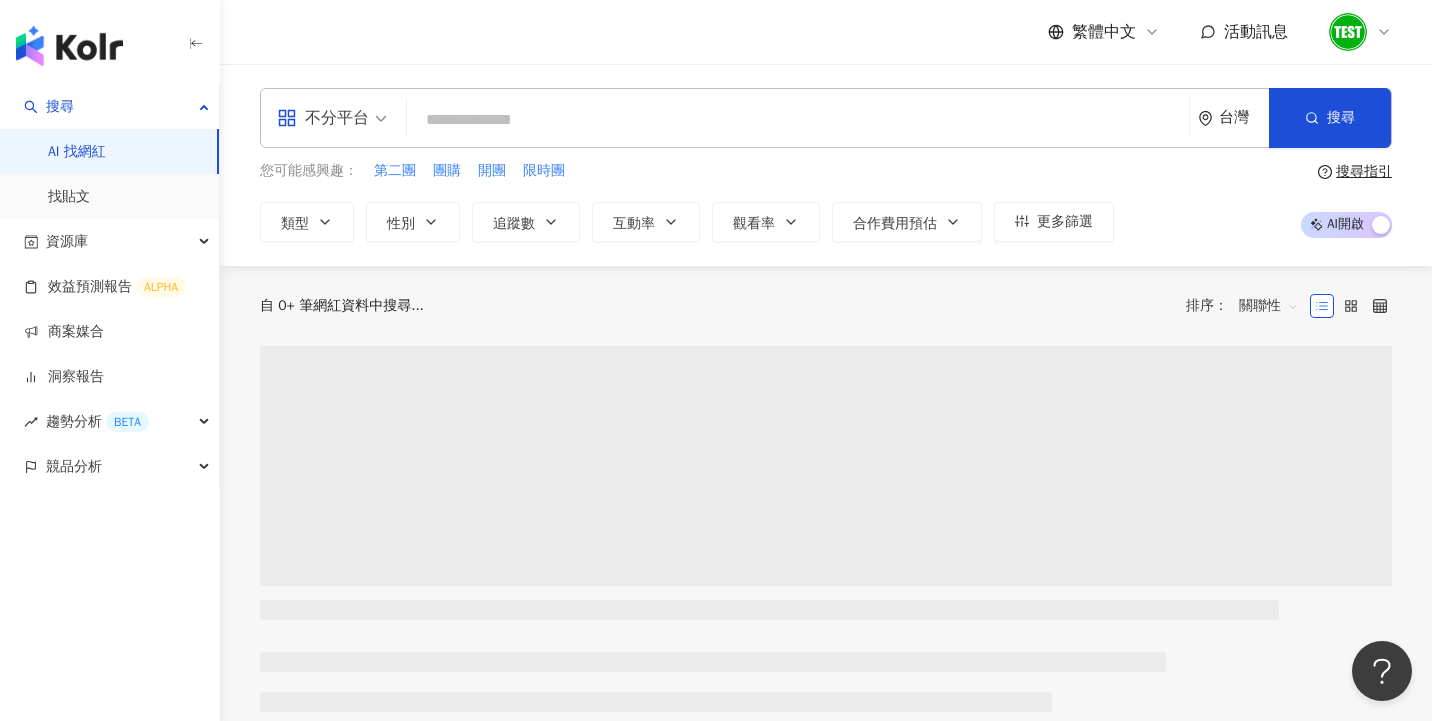 click on "不分平台" at bounding box center [332, 118] 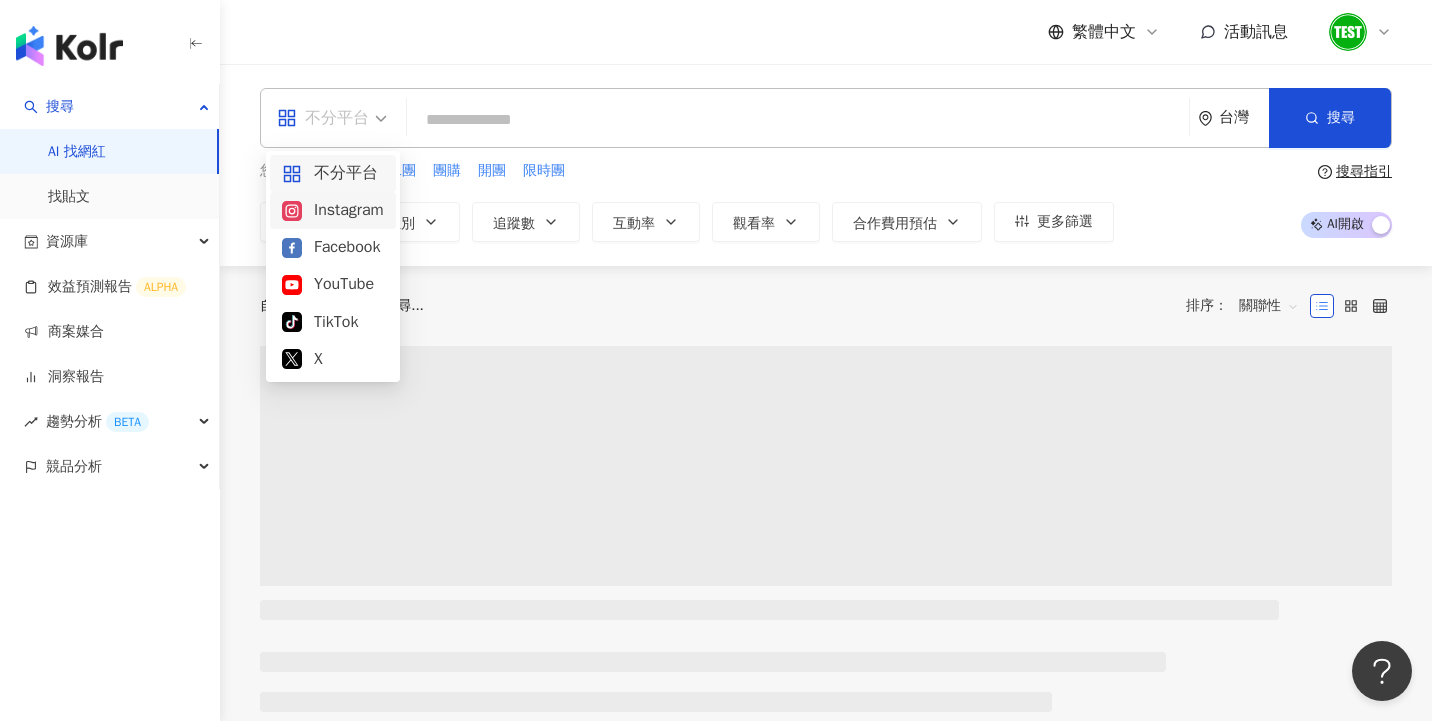 click on "Instagram" at bounding box center (333, 210) 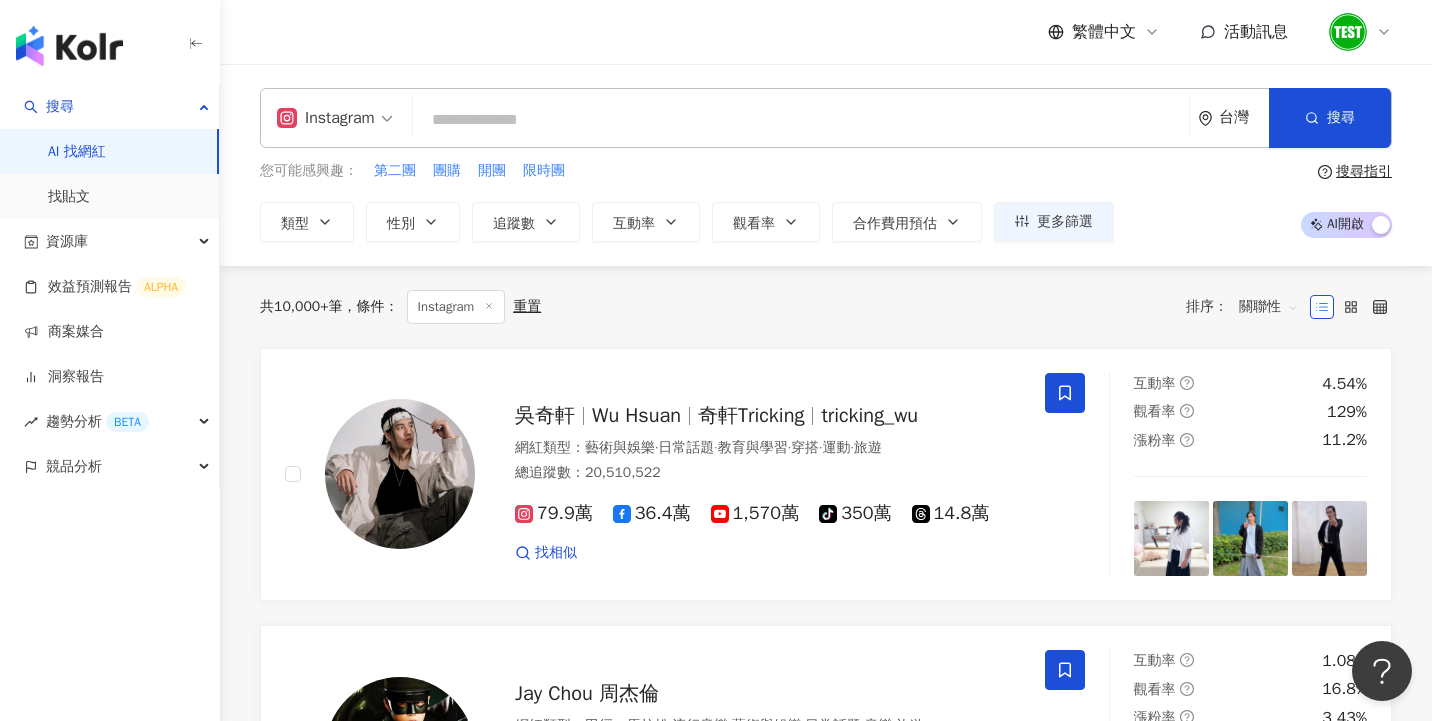 click on "Instagram" at bounding box center [335, 118] 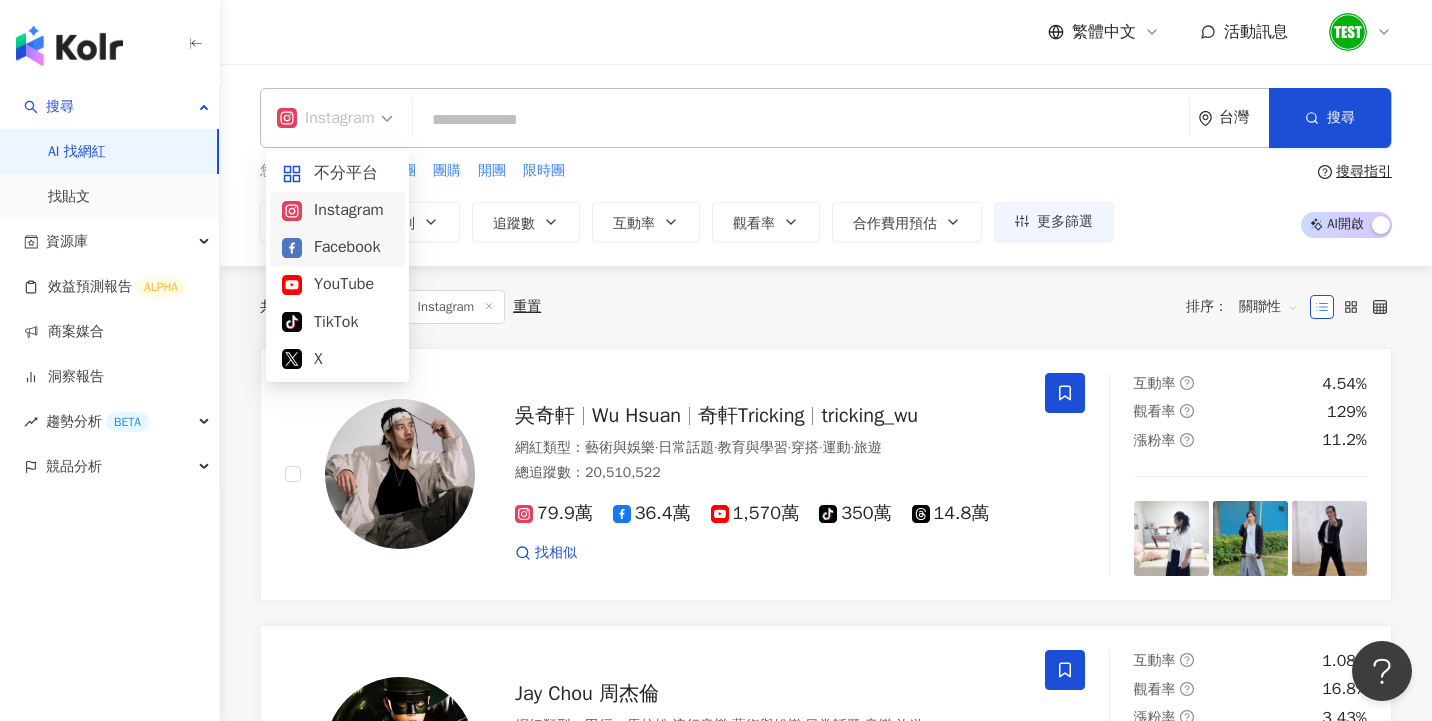 click on "Facebook" at bounding box center (337, 247) 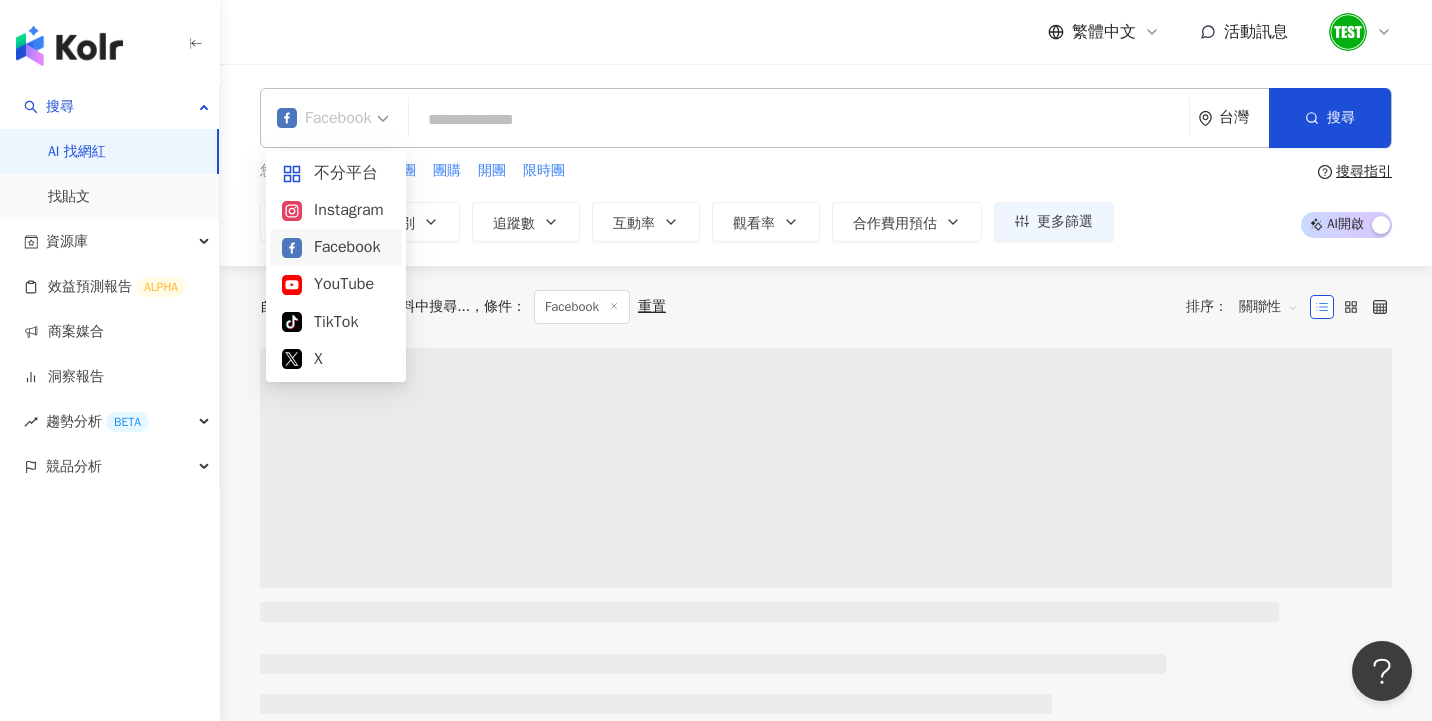 click on "Facebook" at bounding box center (333, 118) 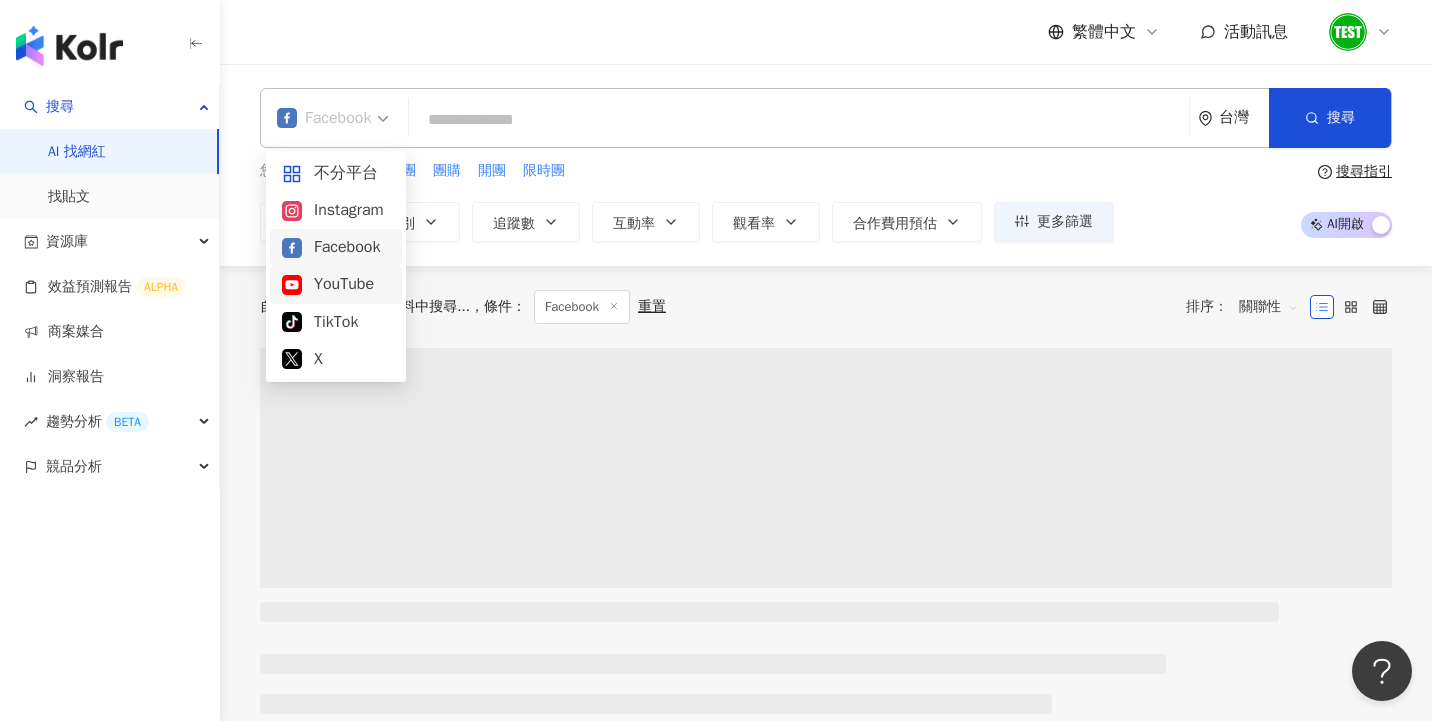 click on "YouTube" at bounding box center [336, 284] 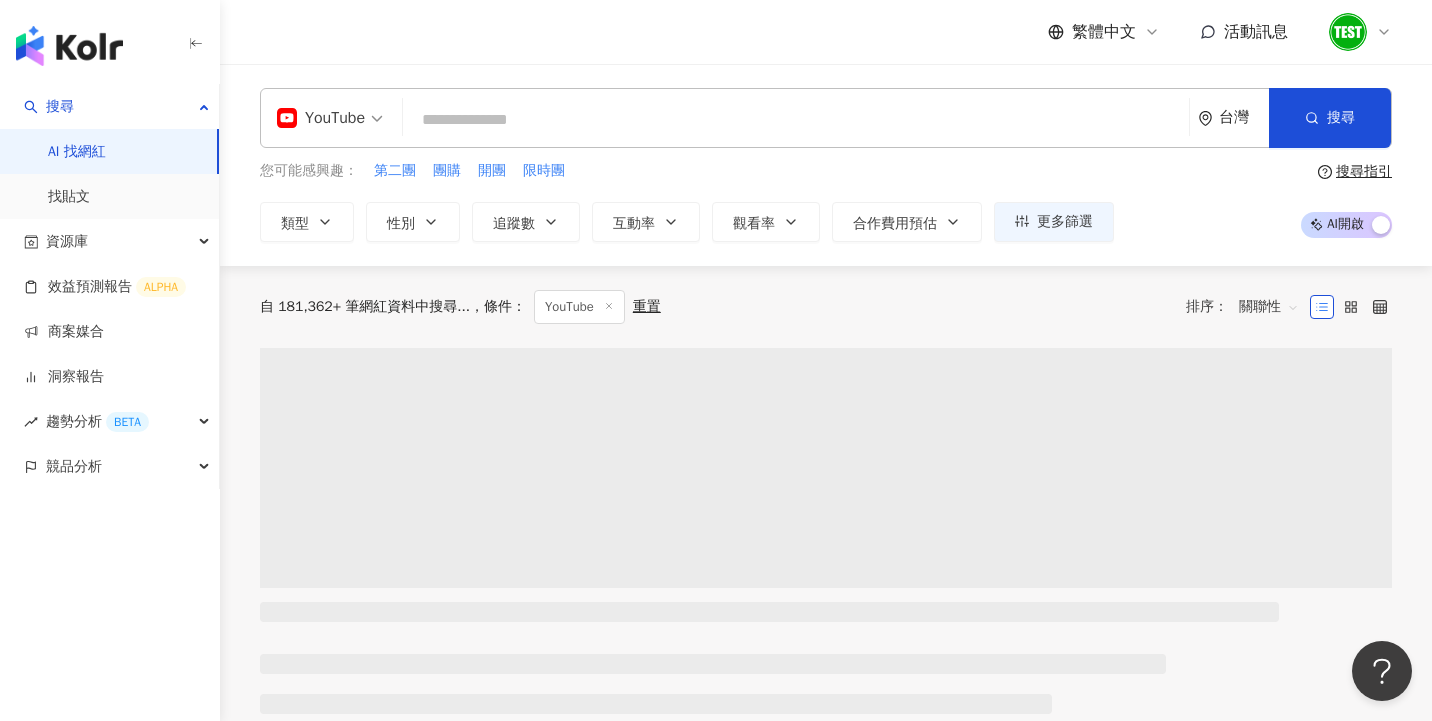 click on "YouTube" at bounding box center (330, 118) 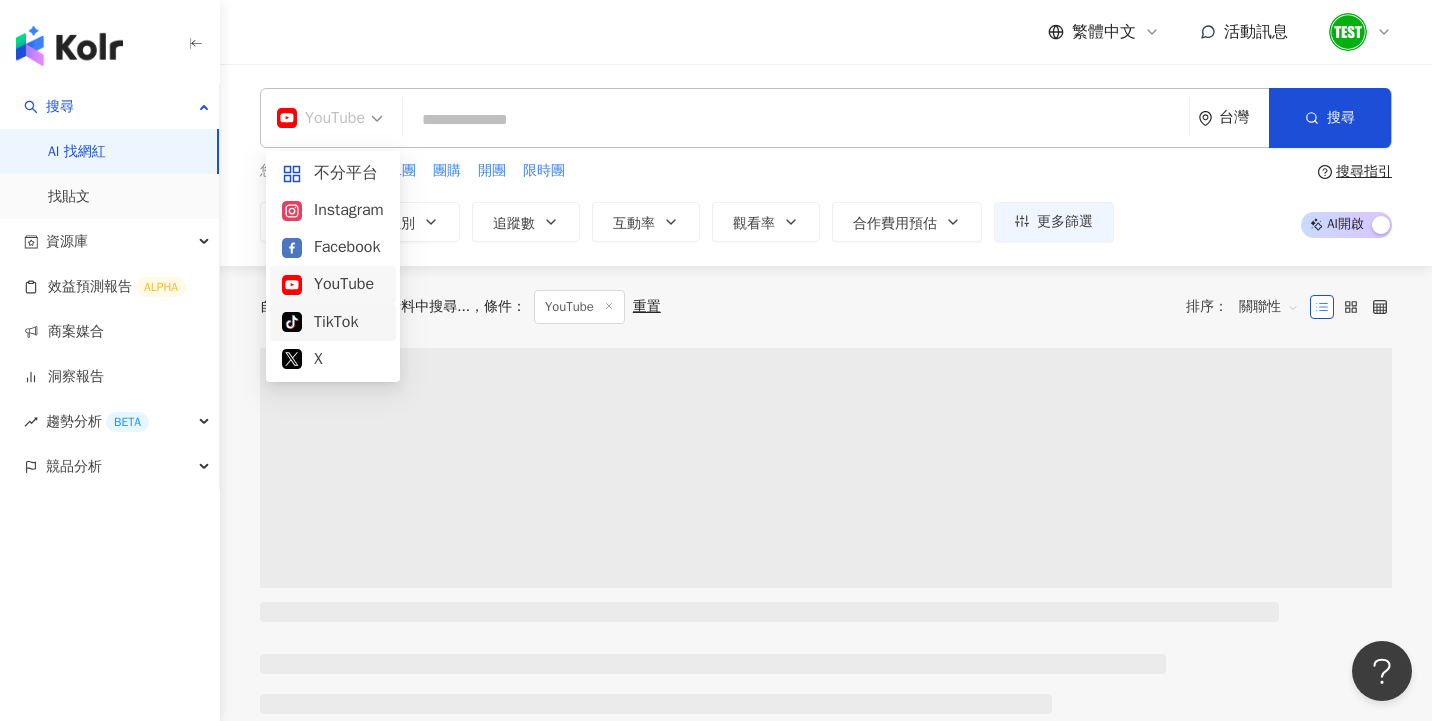click on "TikTok" at bounding box center (333, 322) 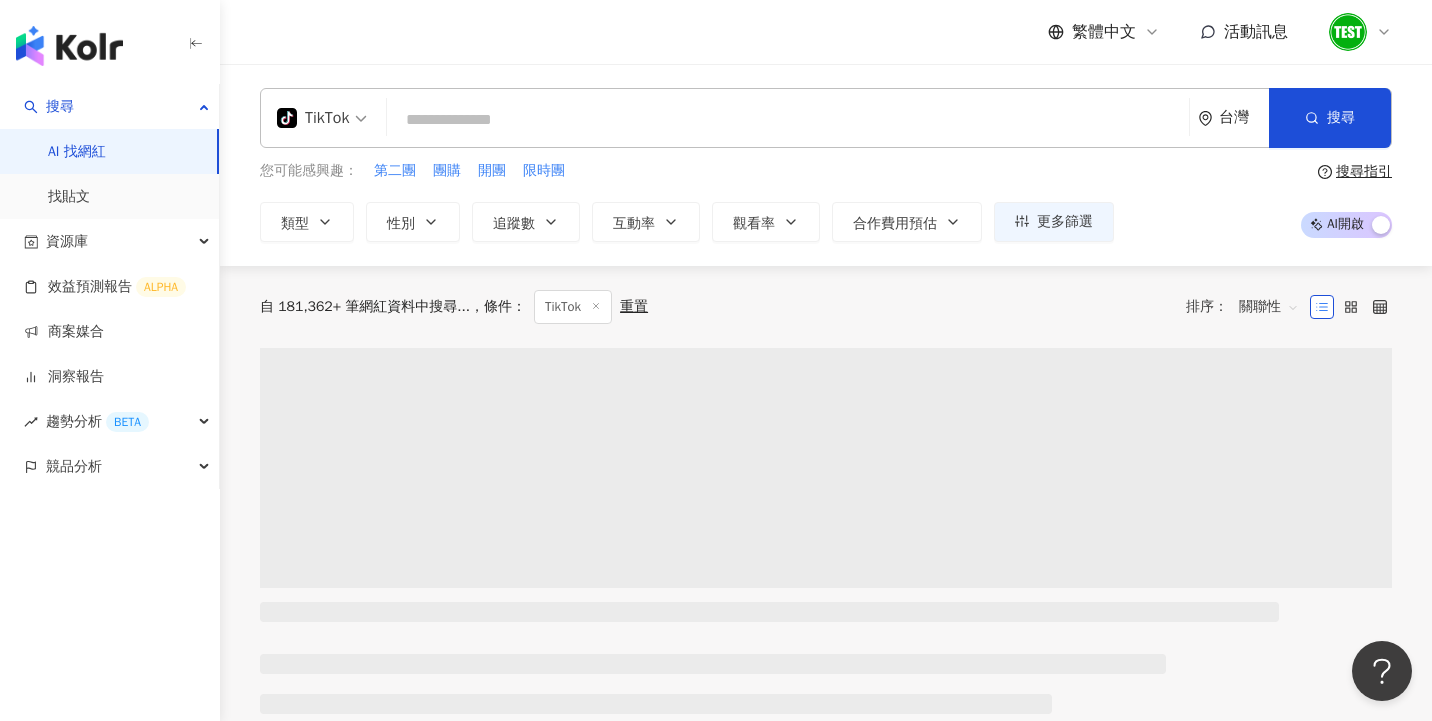 click on "TikTok" at bounding box center [322, 118] 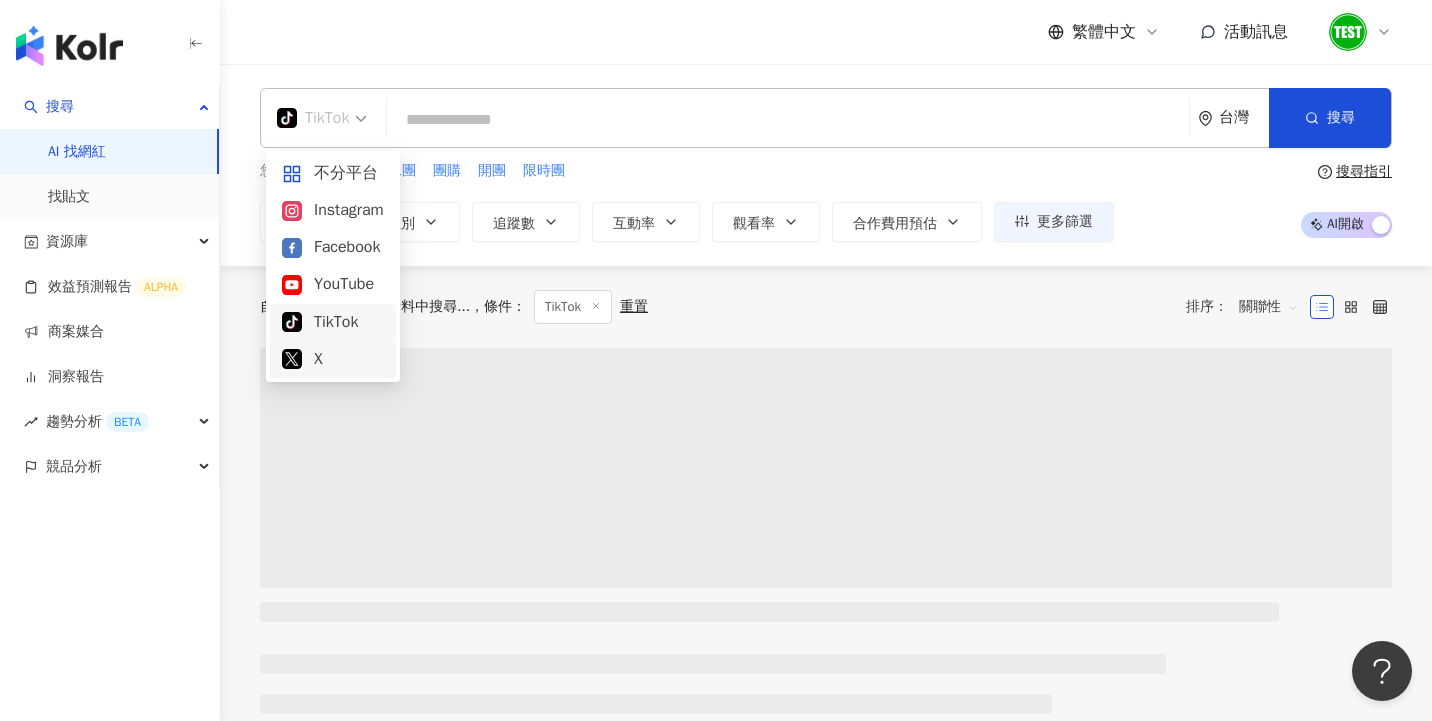 click on "X" at bounding box center (333, 359) 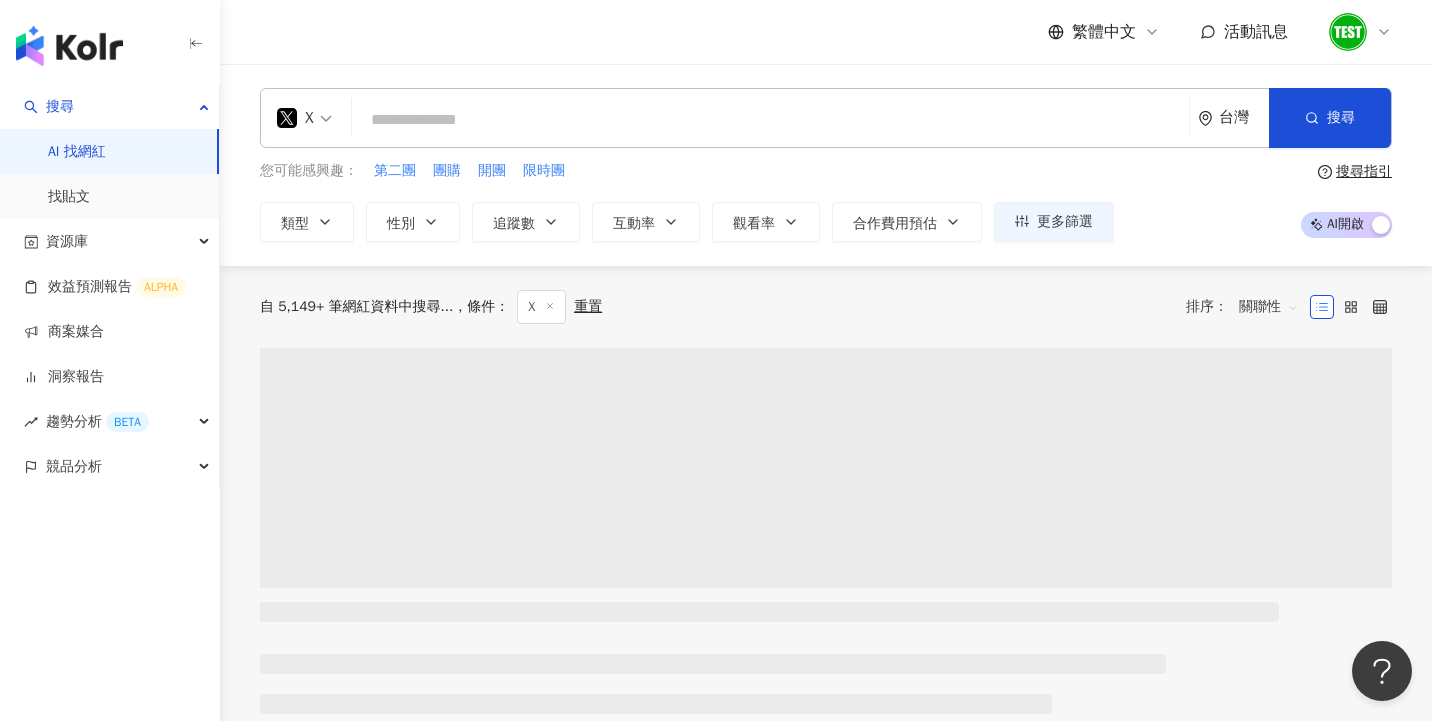 click on "X" at bounding box center (304, 118) 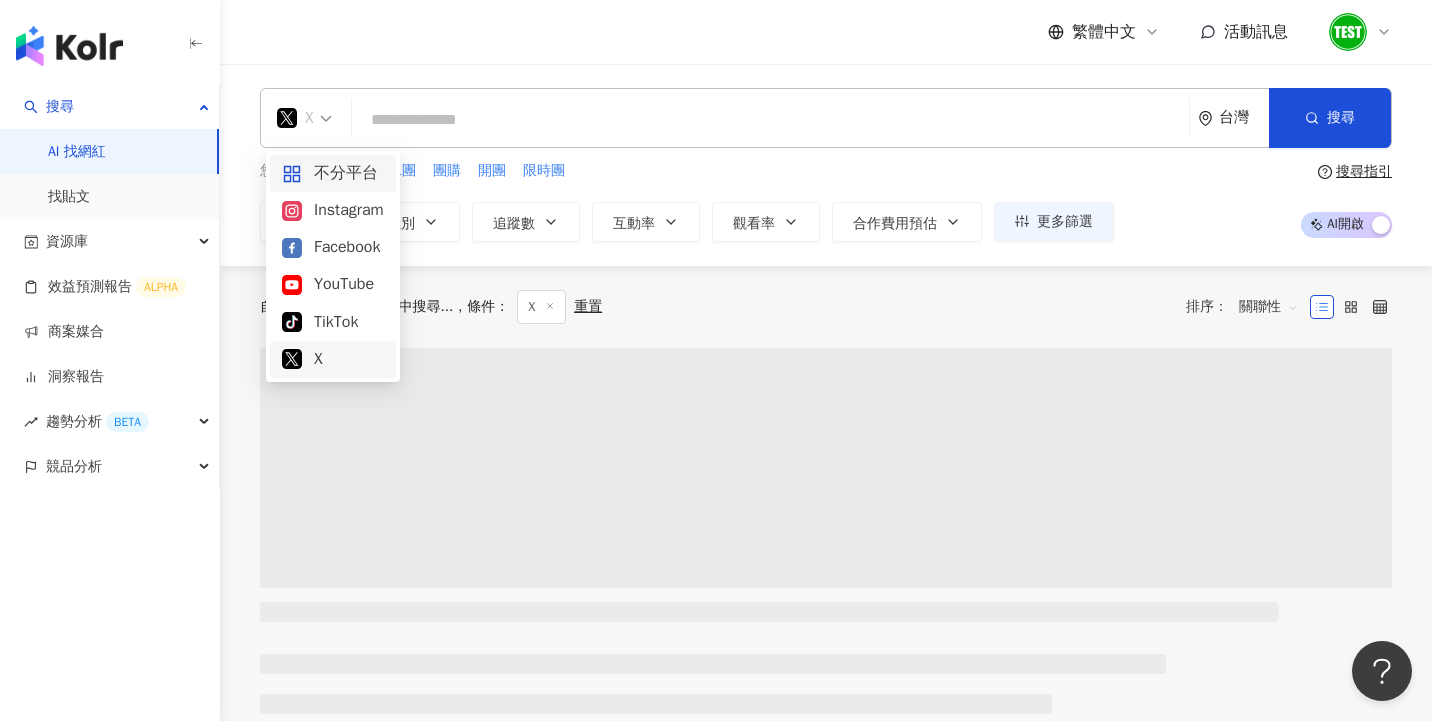 click on "不分平台" at bounding box center [333, 173] 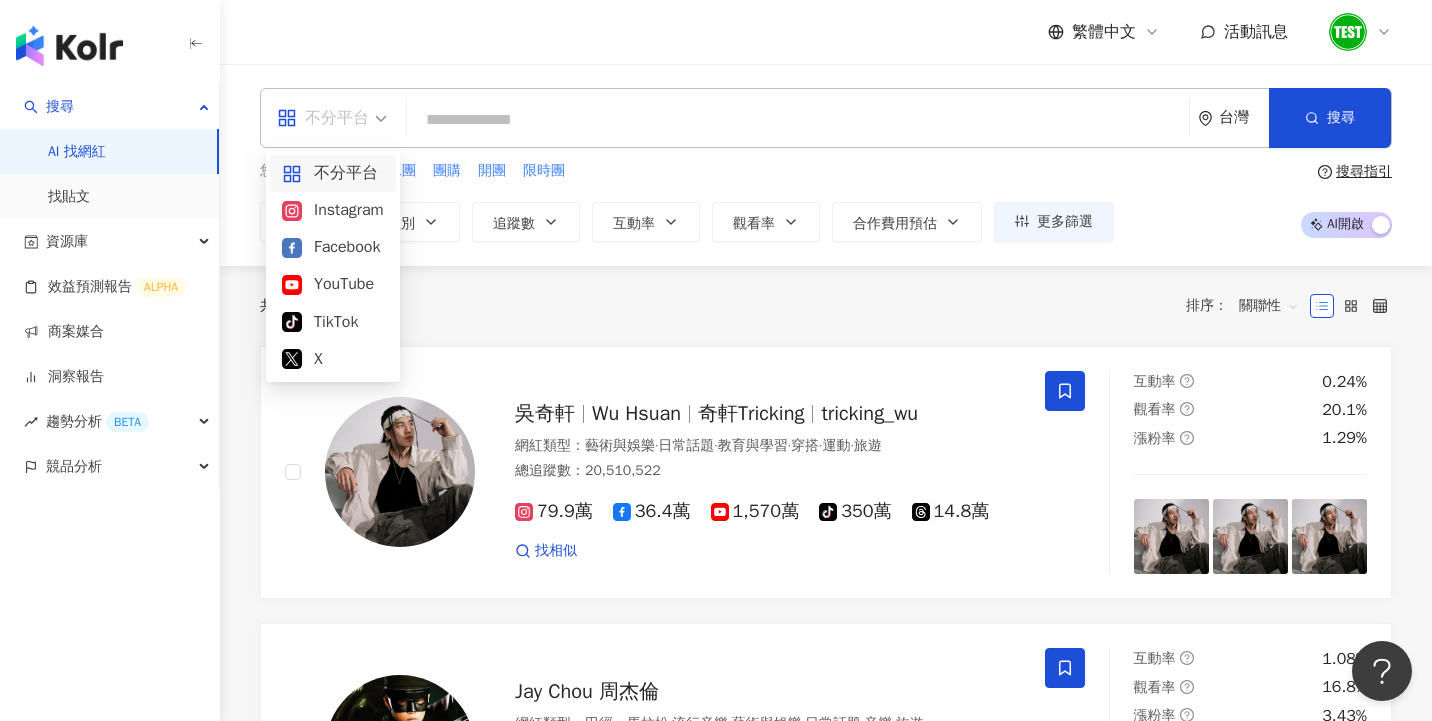 click at bounding box center [332, 118] 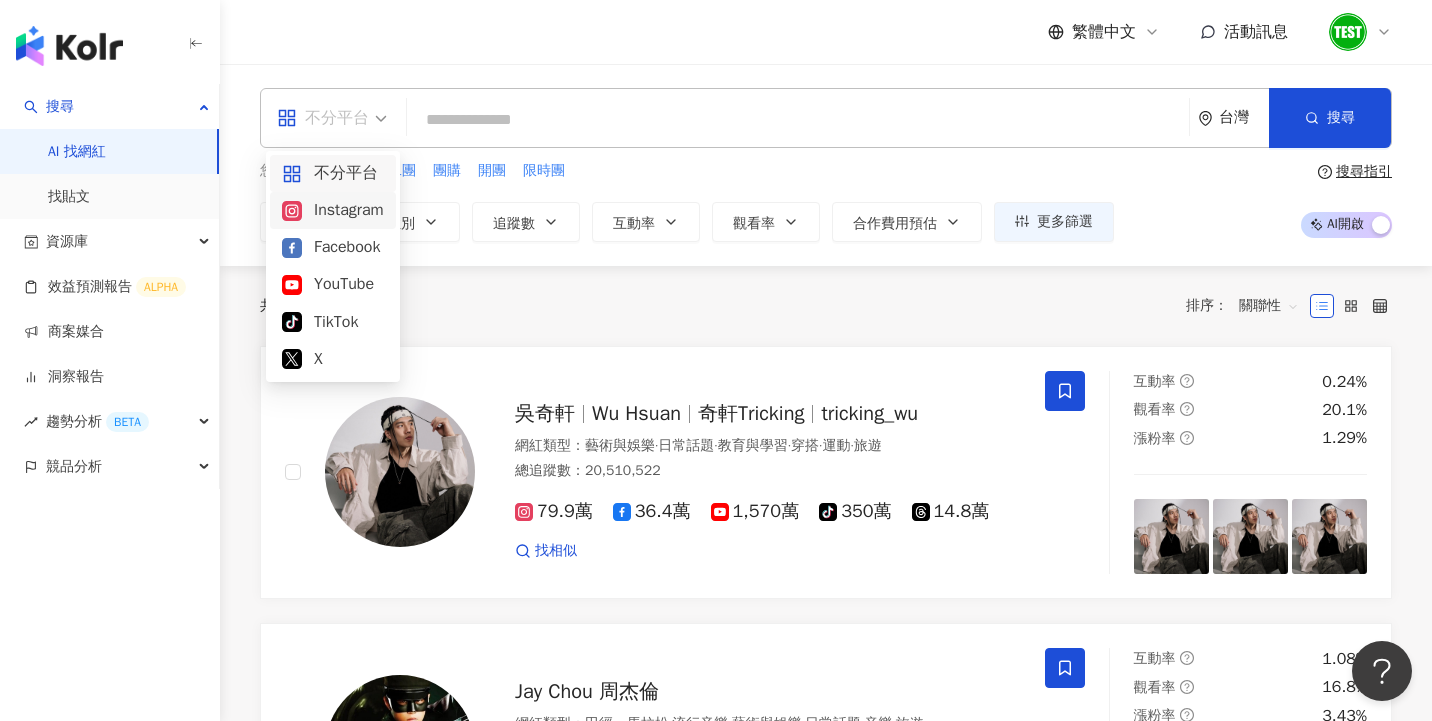 click on "Instagram" at bounding box center [333, 210] 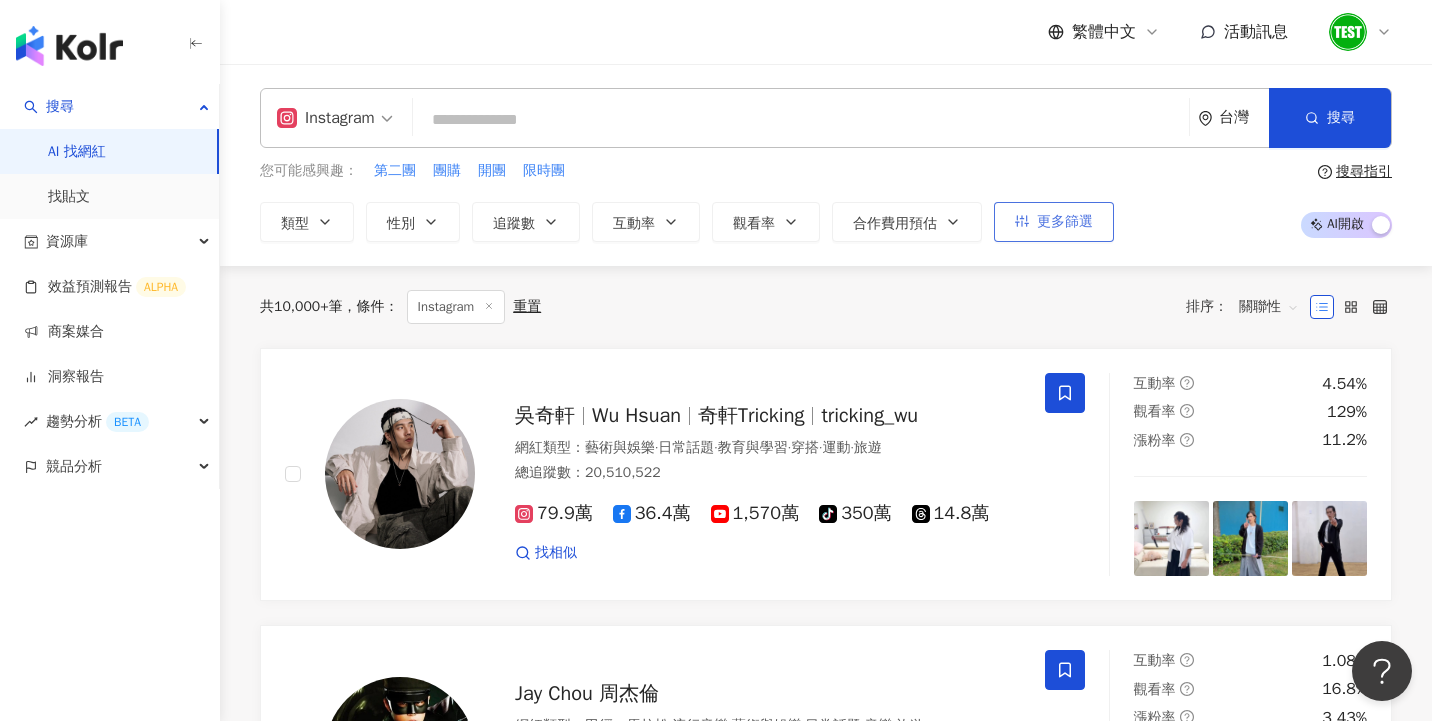 click on "更多篩選" at bounding box center (1065, 222) 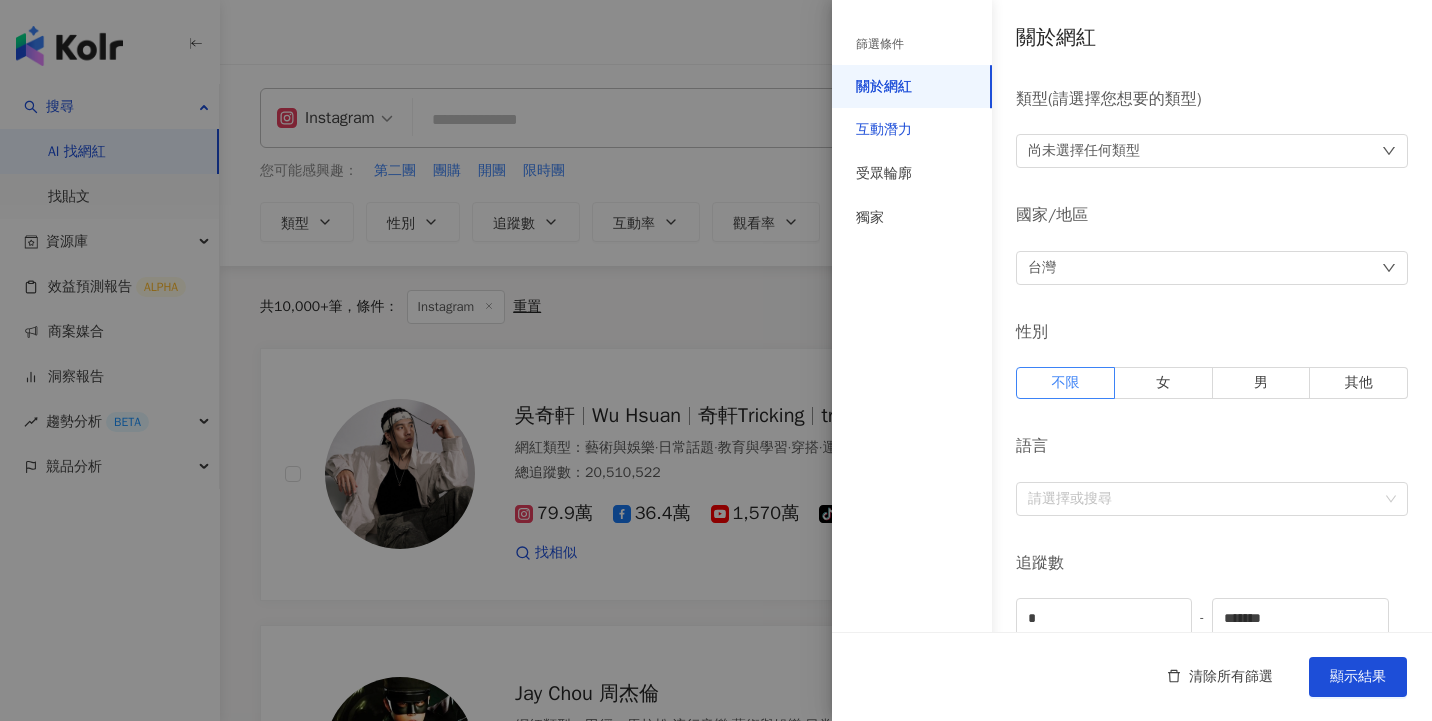 click on "互動潛力" at bounding box center (884, 130) 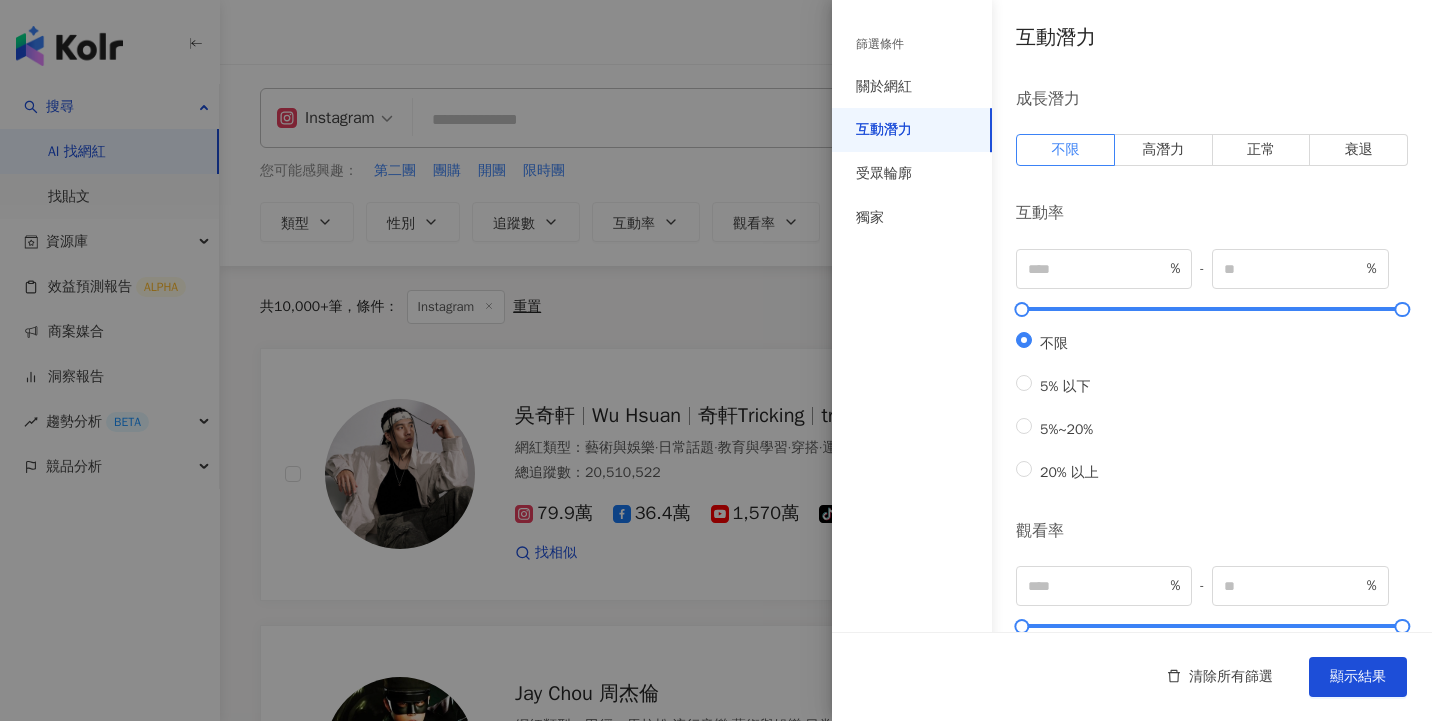 scroll, scrollTop: 634, scrollLeft: 0, axis: vertical 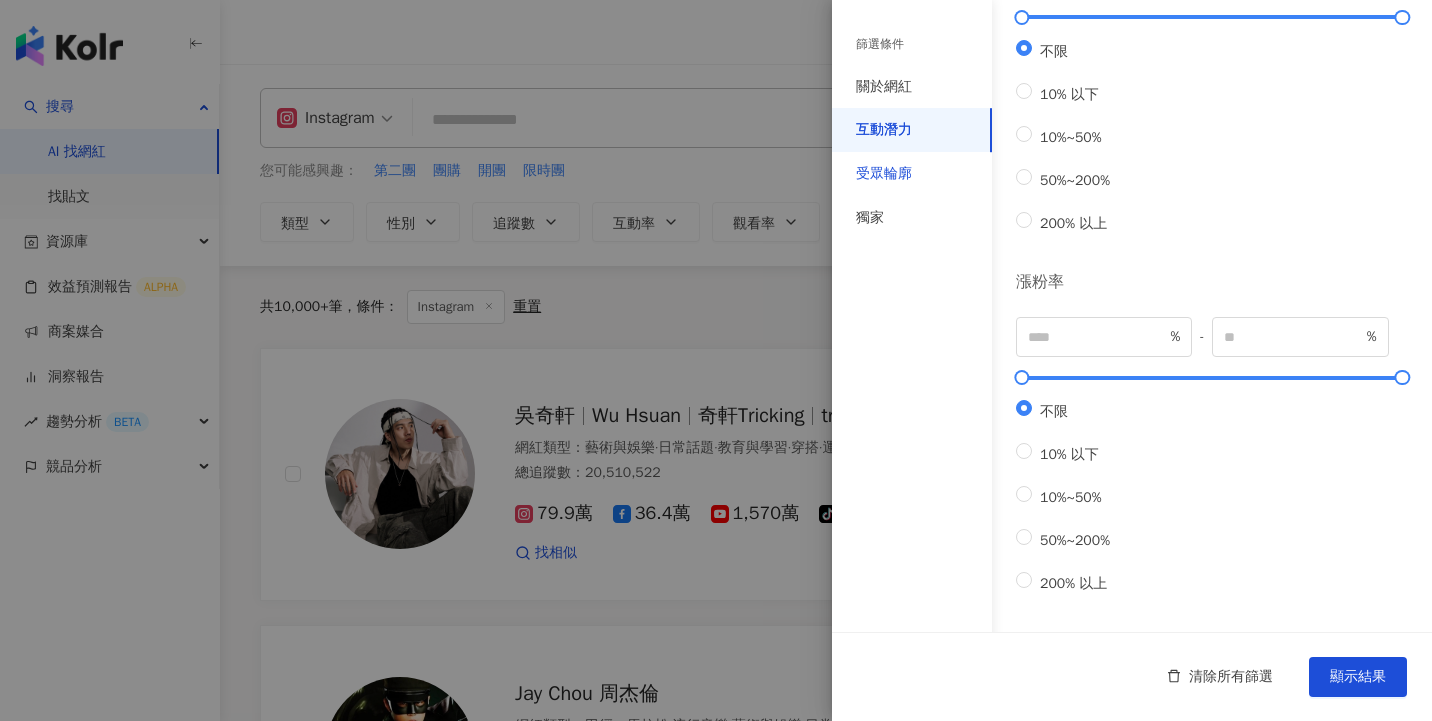 click on "受眾輪廓" at bounding box center (884, 174) 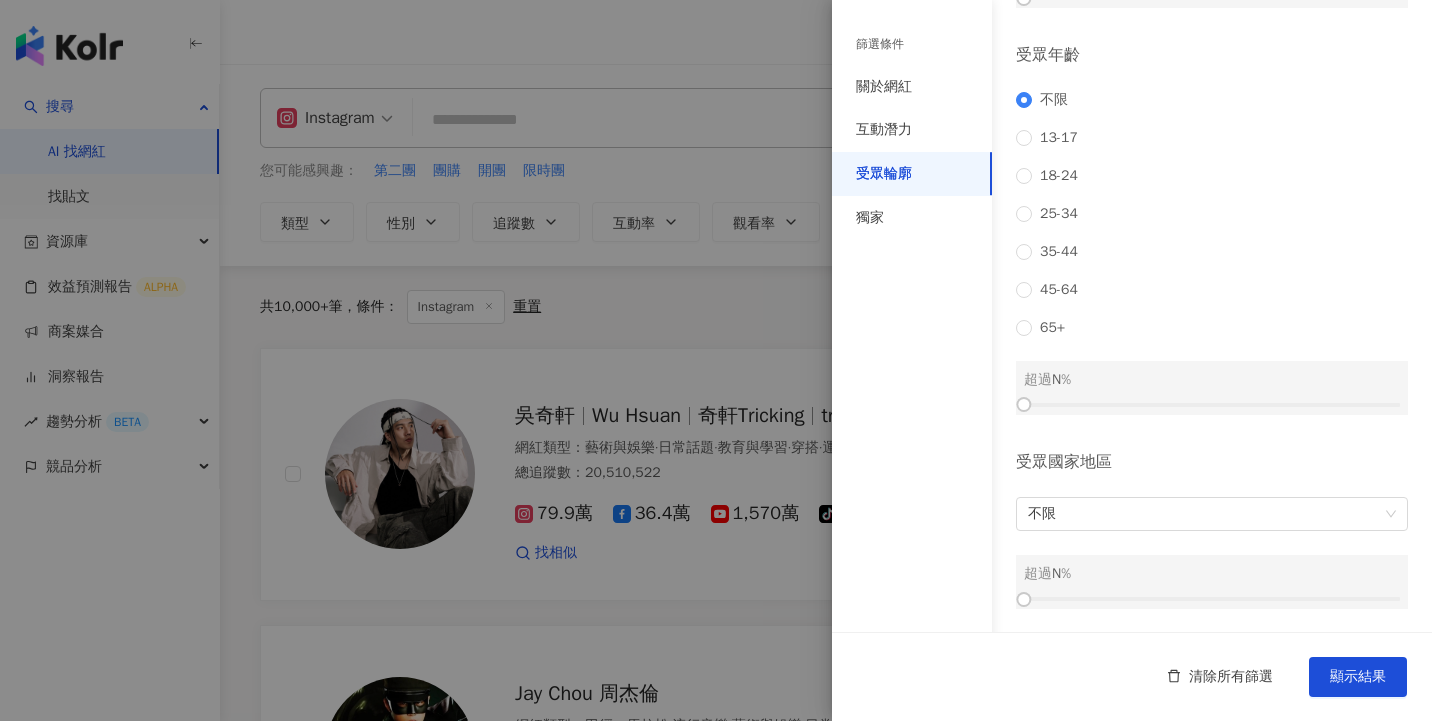 scroll, scrollTop: 253, scrollLeft: 0, axis: vertical 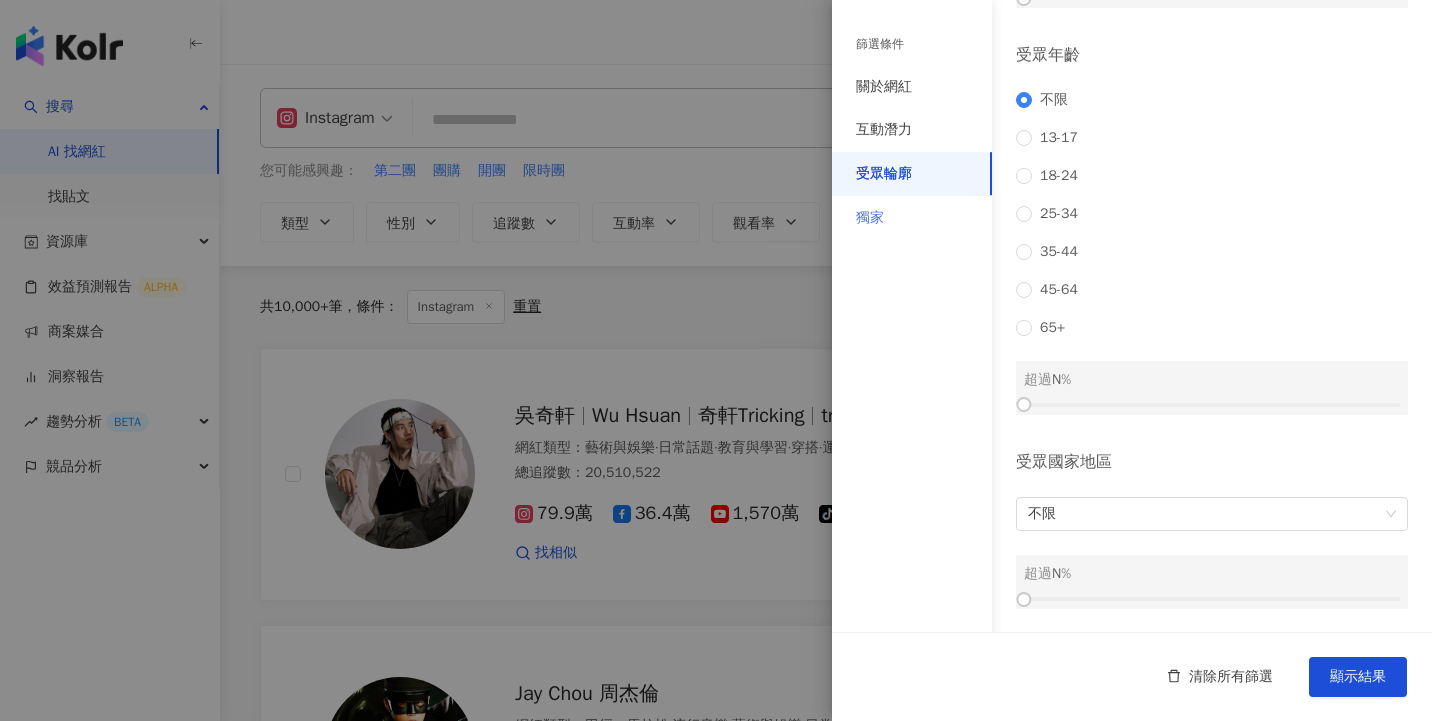 click on "獨家" at bounding box center [912, 218] 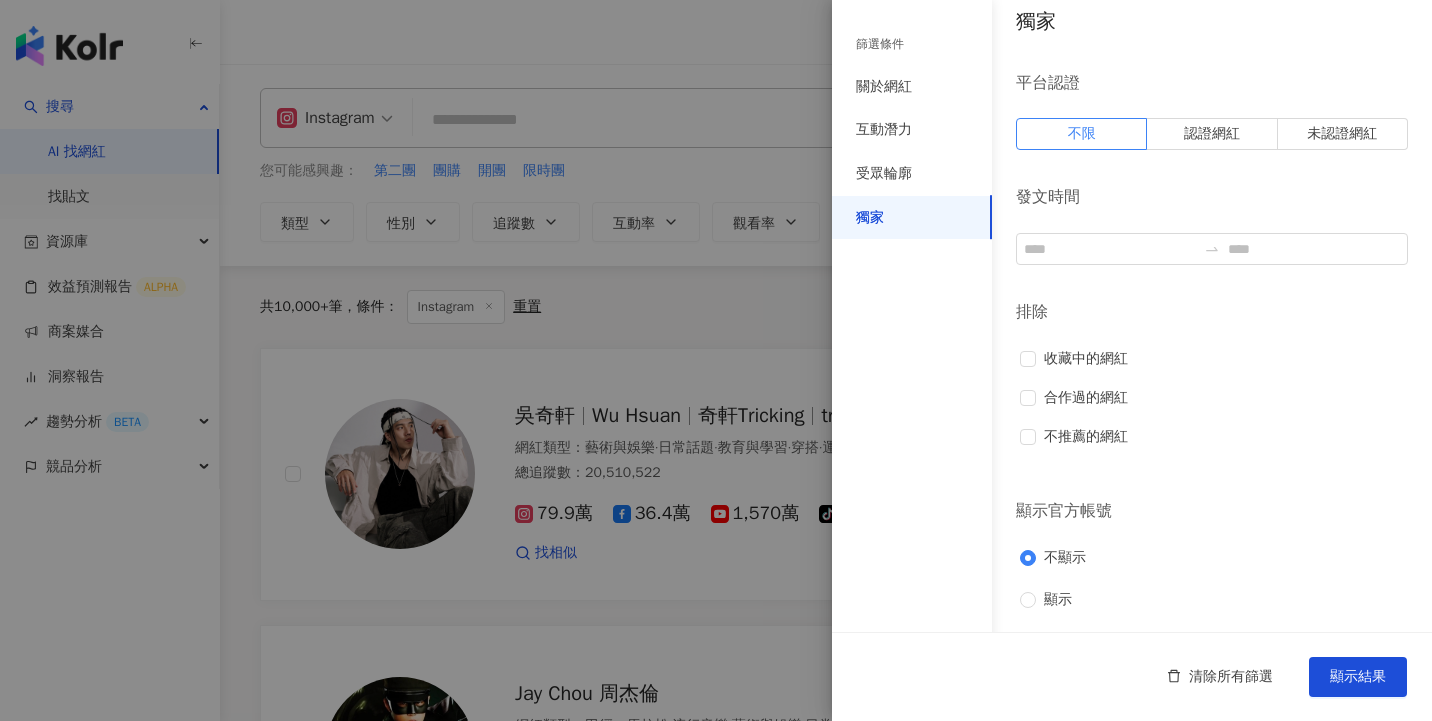click at bounding box center (716, 360) 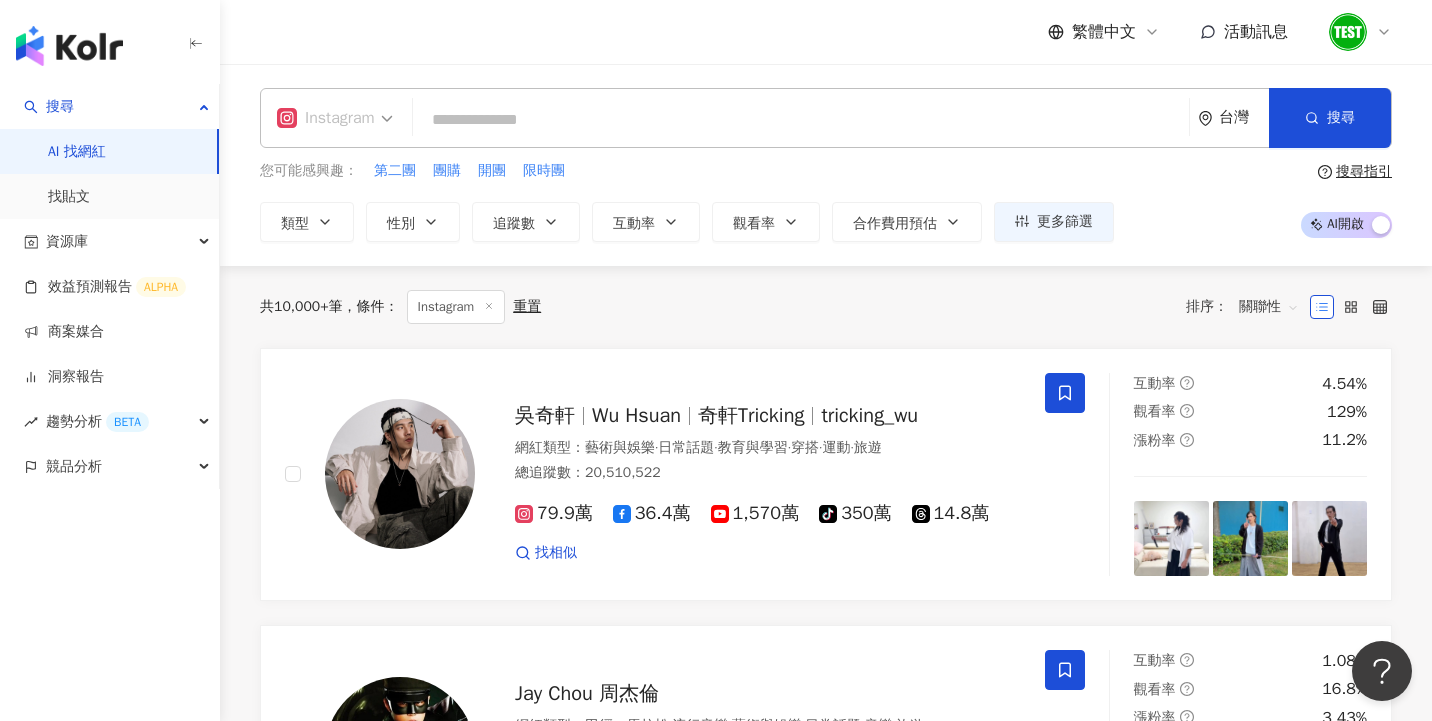 click on "Instagram" at bounding box center (335, 118) 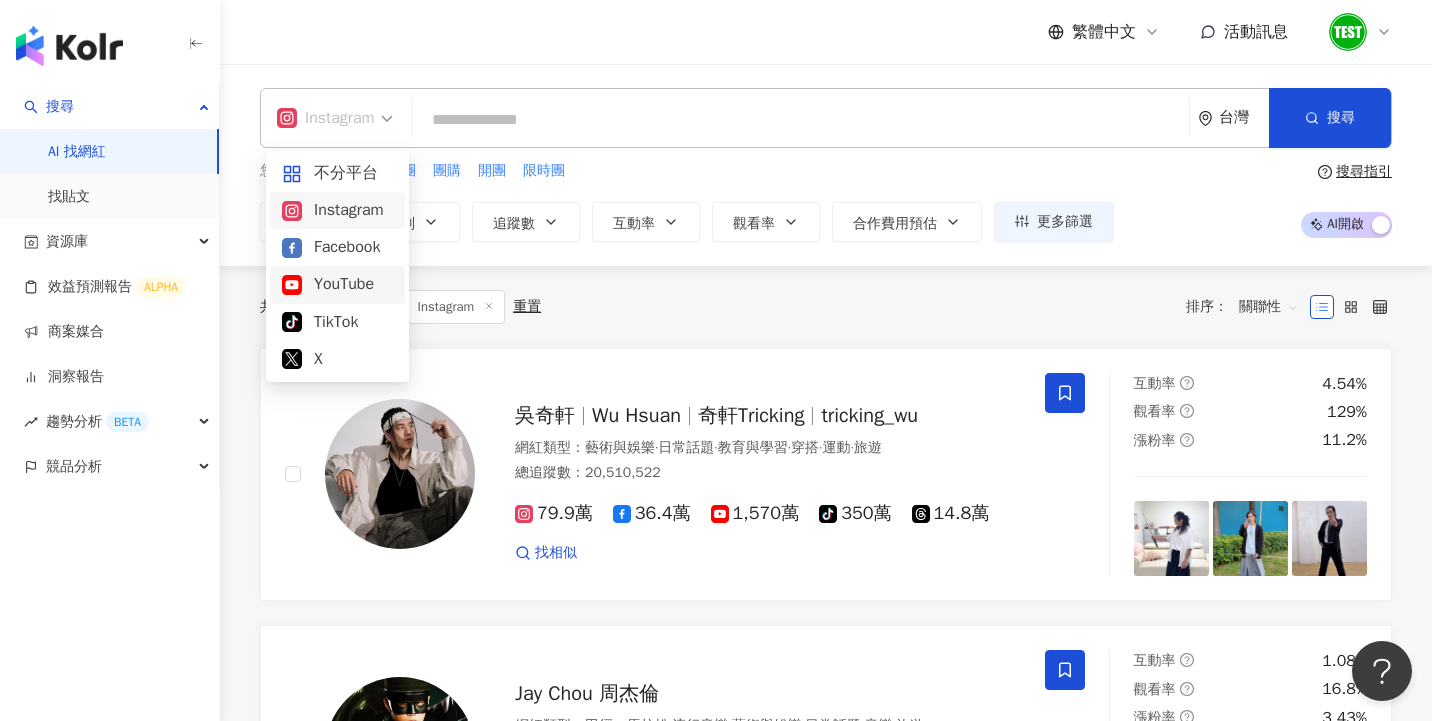 click on "YouTube" at bounding box center (337, 284) 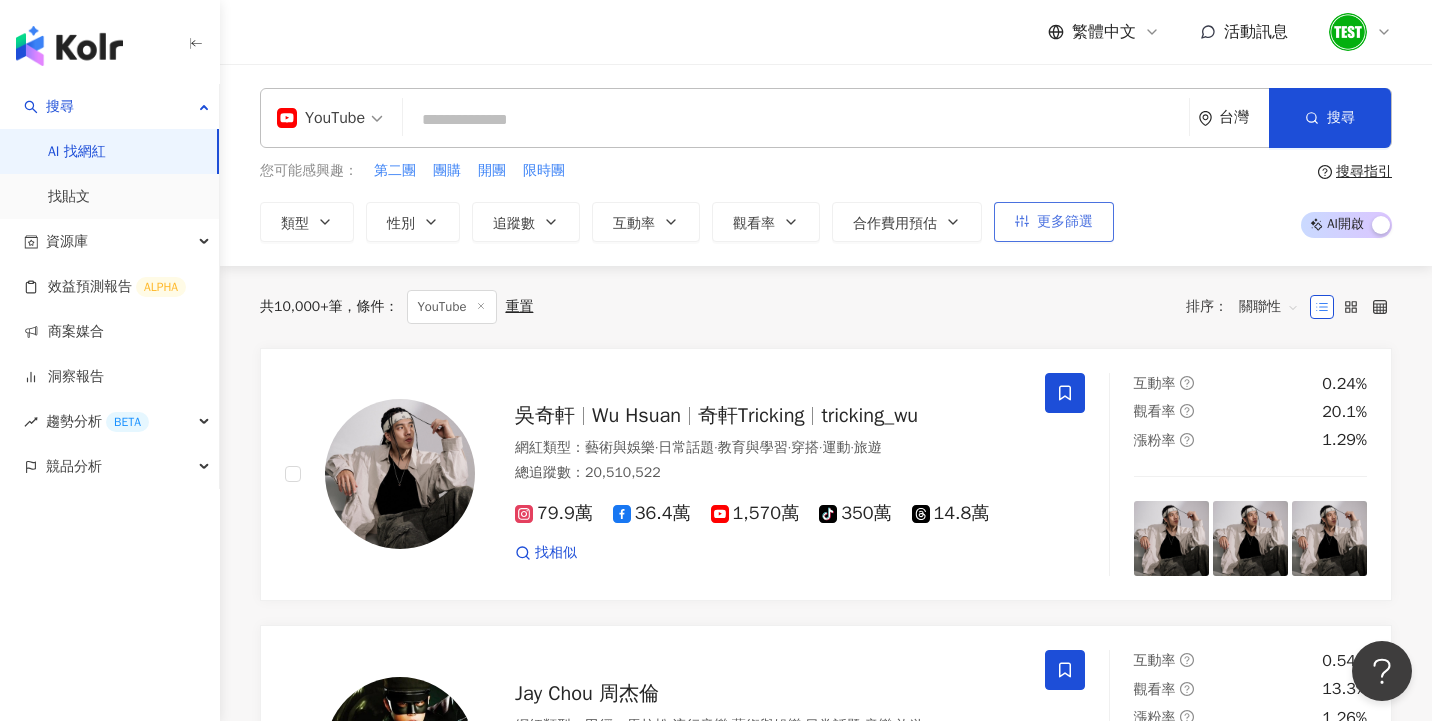 click on "更多篩選" at bounding box center [1065, 222] 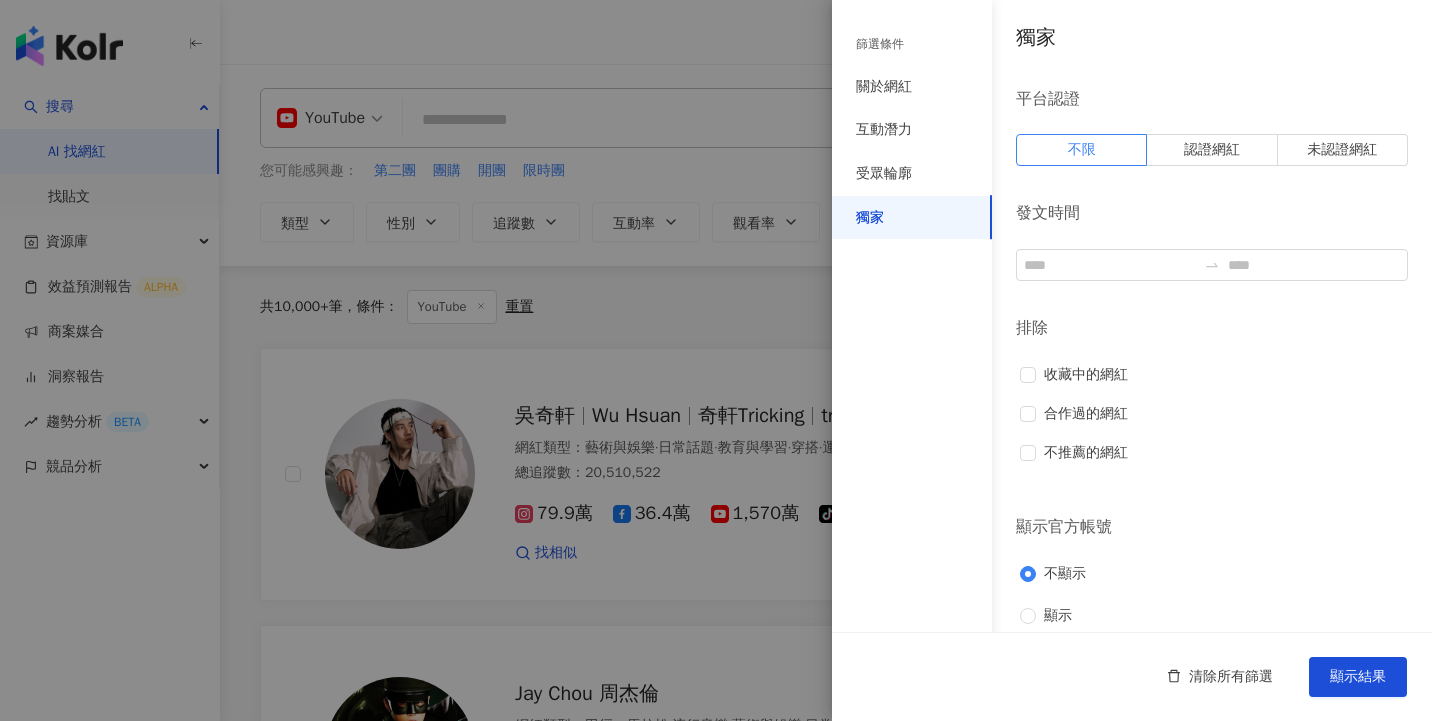 scroll, scrollTop: 16, scrollLeft: 0, axis: vertical 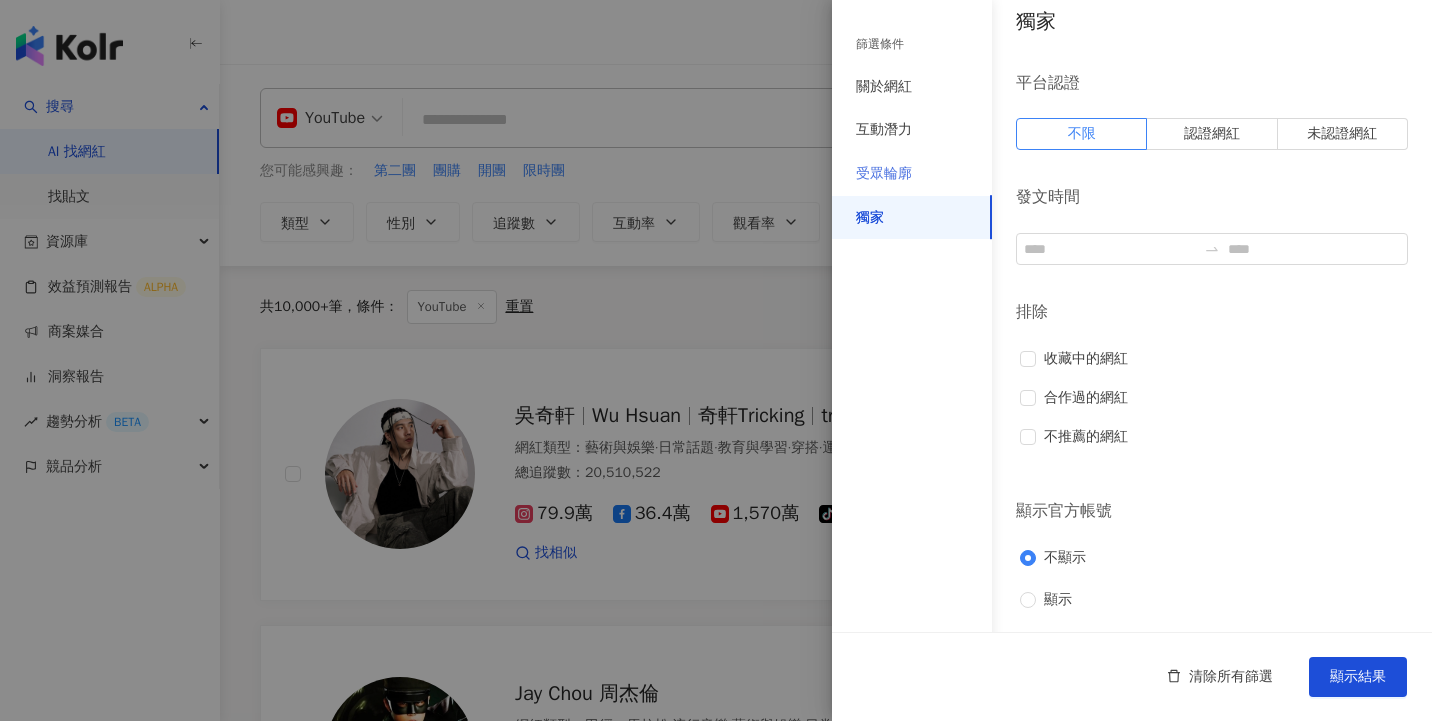 click on "受眾輪廓" at bounding box center [912, 174] 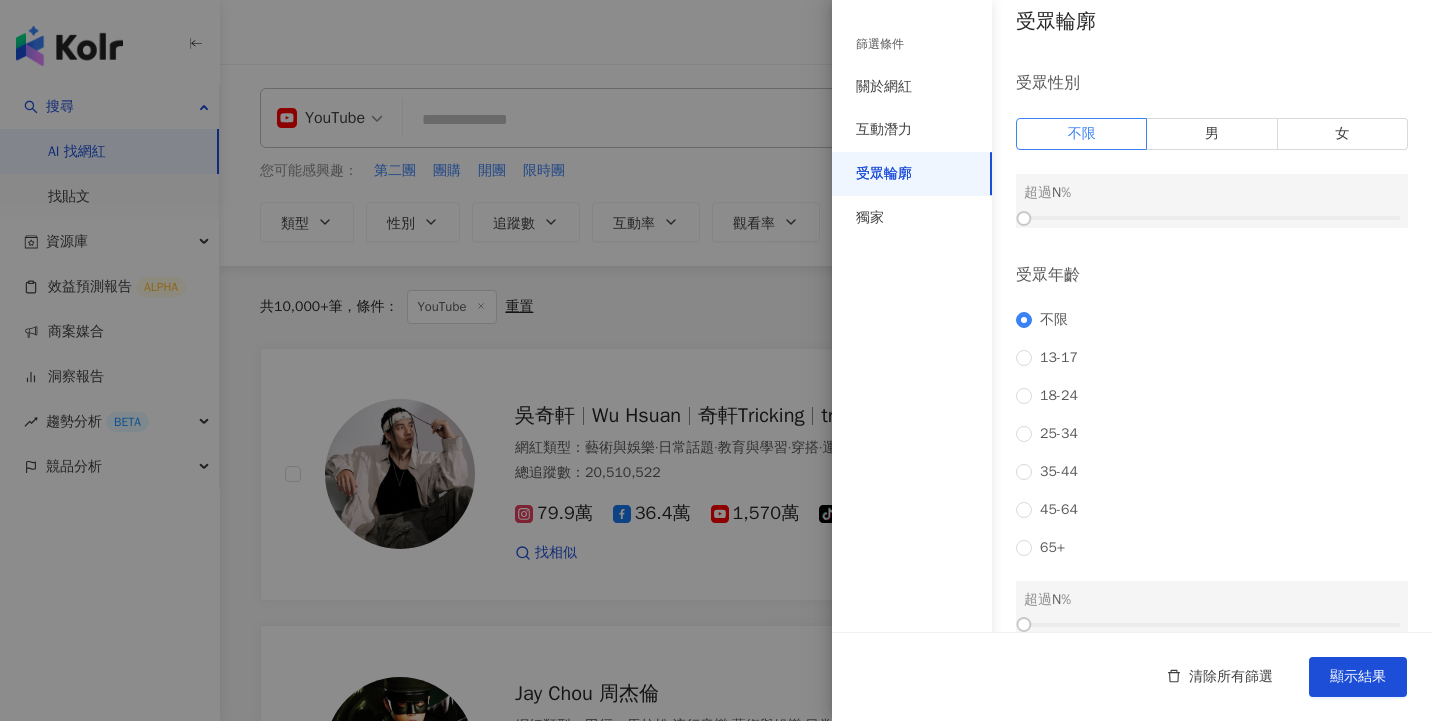 scroll, scrollTop: 253, scrollLeft: 0, axis: vertical 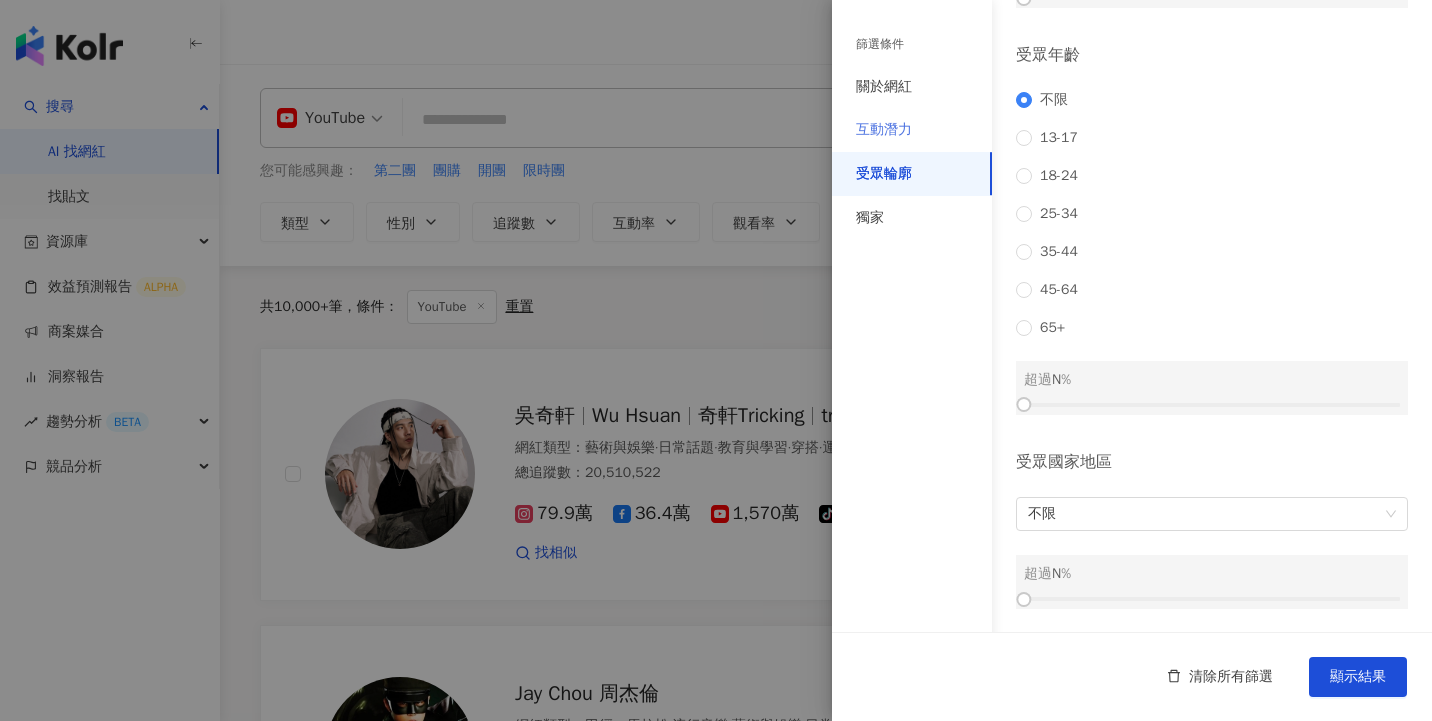 click on "互動潛力" at bounding box center [912, 130] 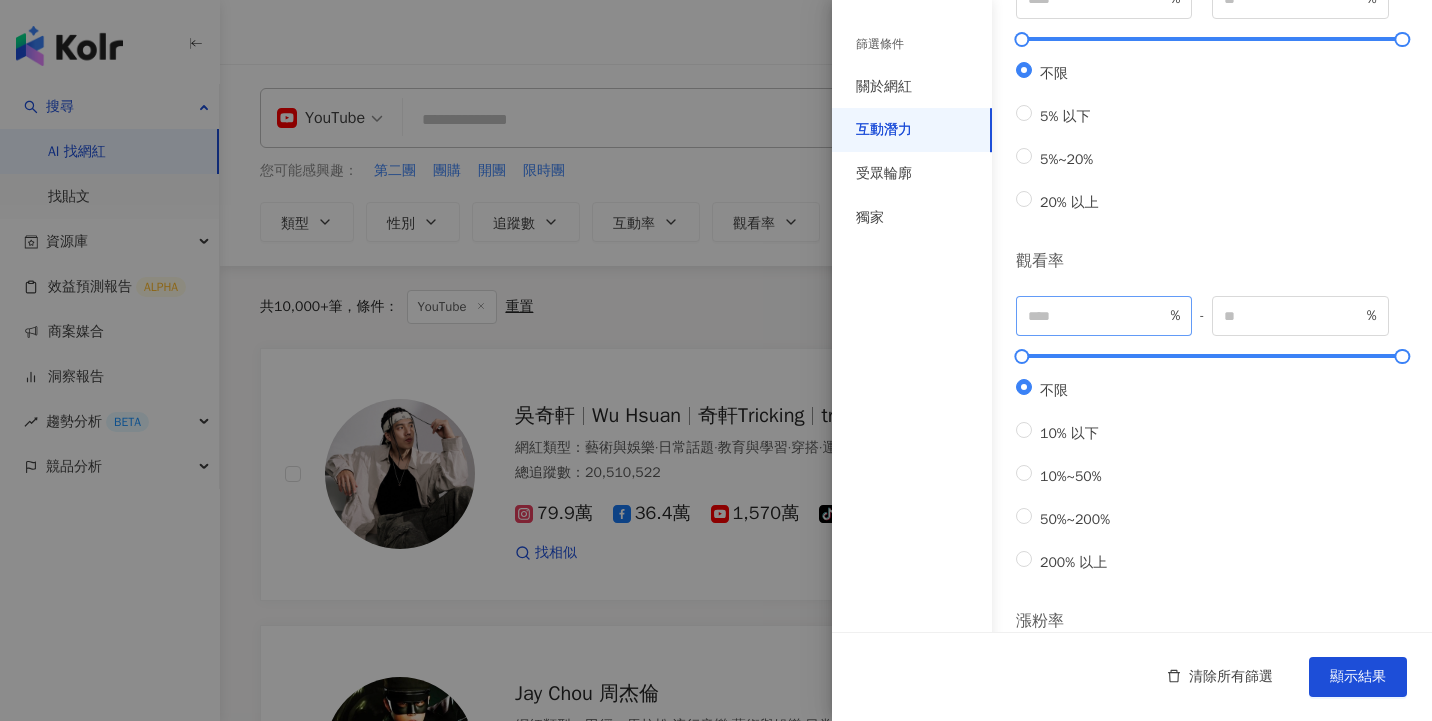 scroll, scrollTop: 0, scrollLeft: 0, axis: both 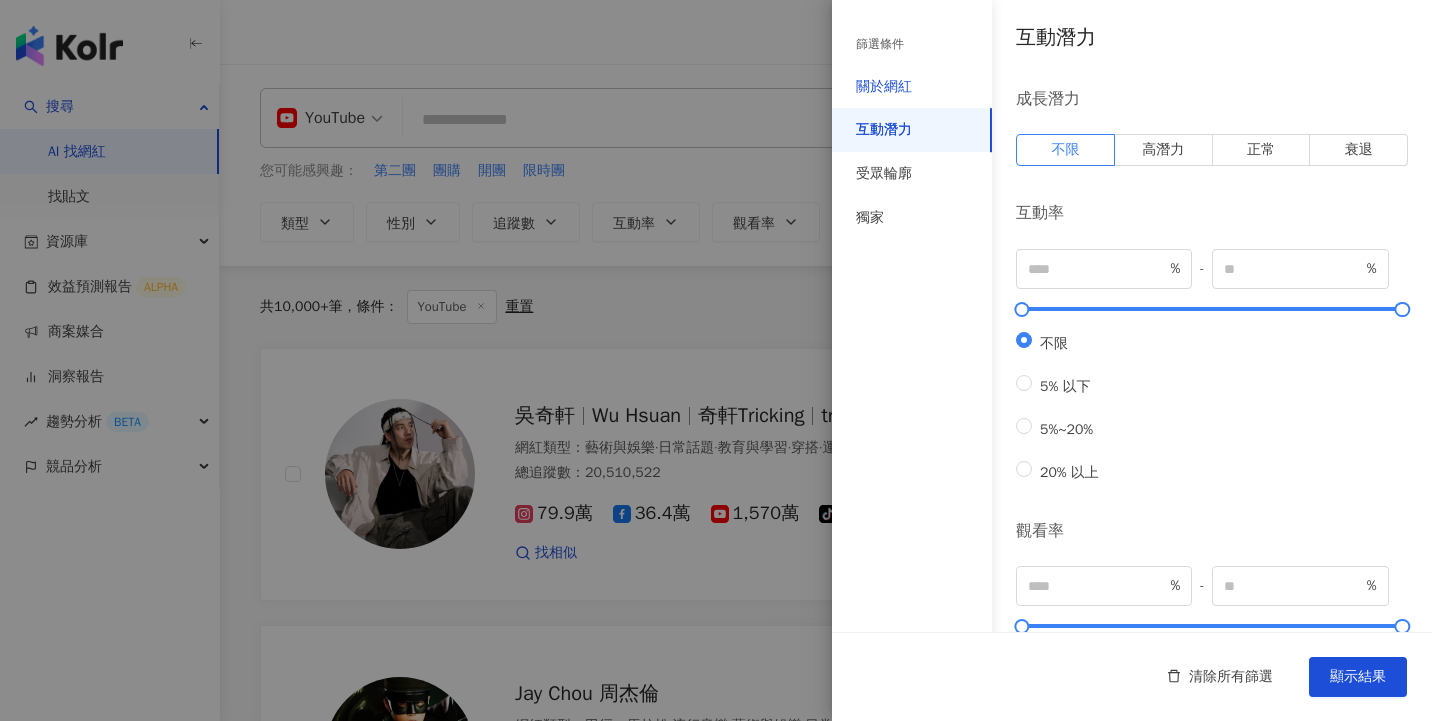 click on "關於網紅" at bounding box center (884, 87) 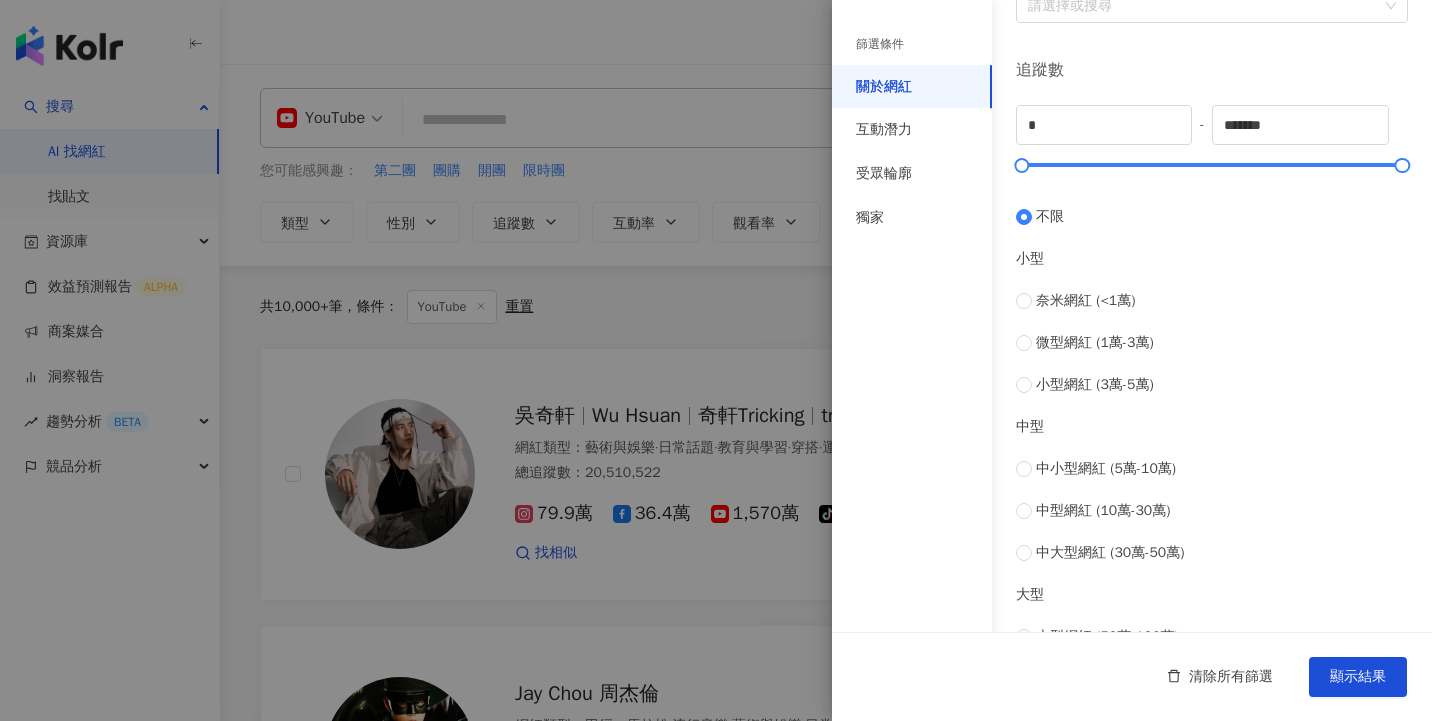 scroll, scrollTop: 789, scrollLeft: 0, axis: vertical 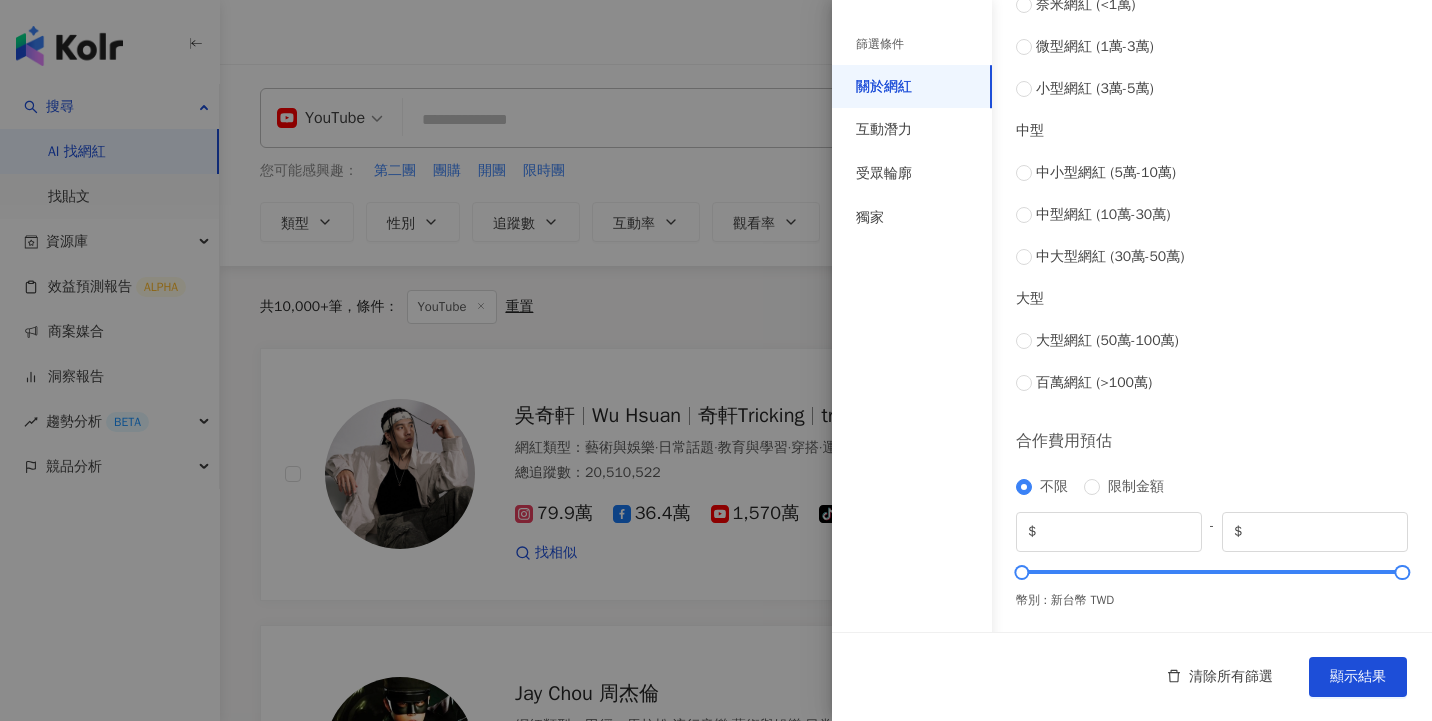 click at bounding box center (716, 360) 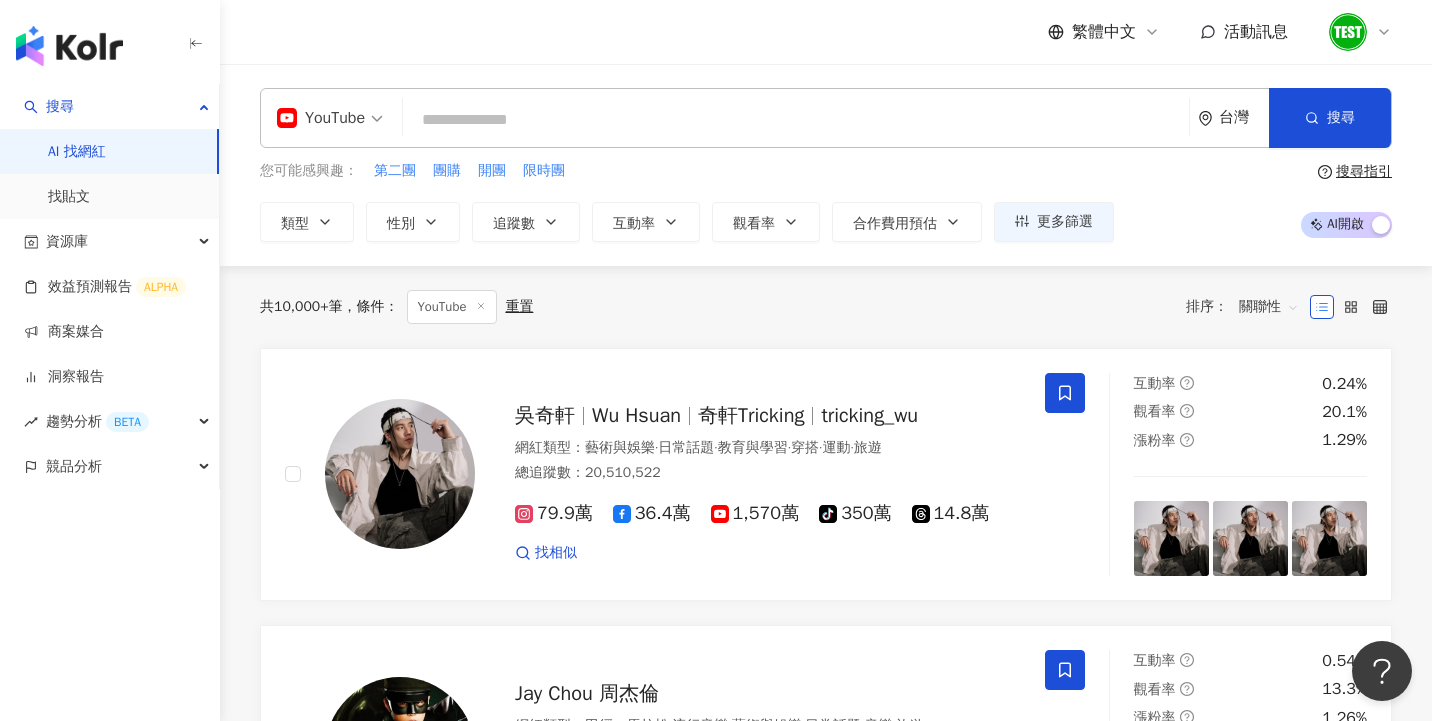 click on "YouTube" at bounding box center [321, 118] 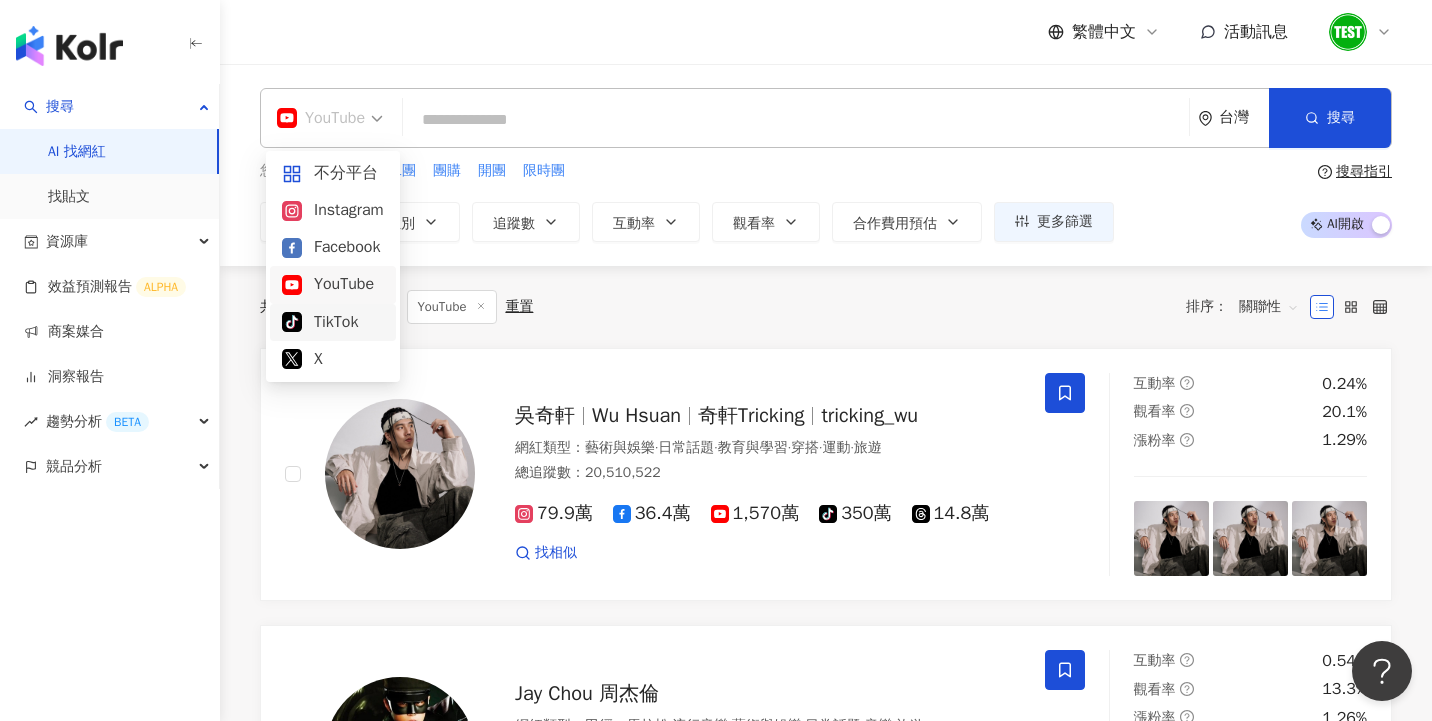 click on "TikTok" at bounding box center (333, 322) 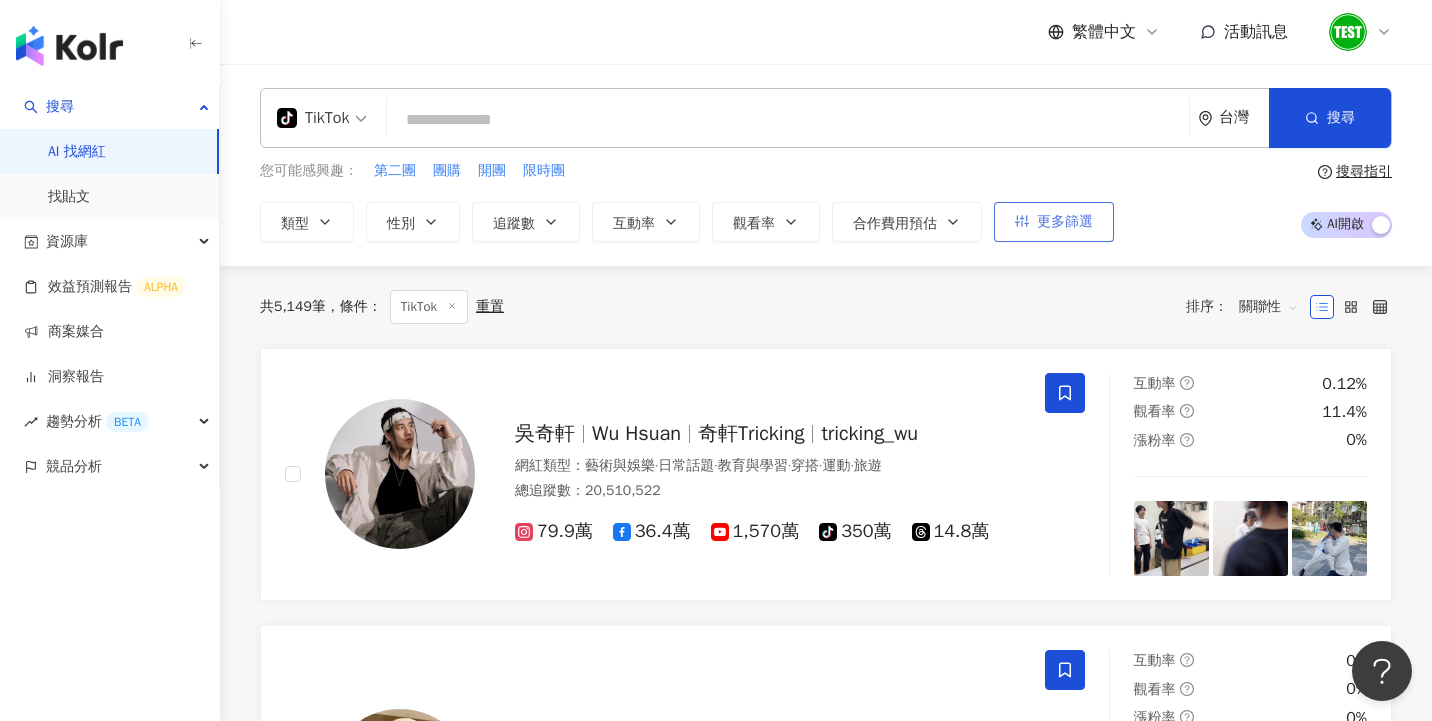 click on "更多篩選" at bounding box center (1065, 222) 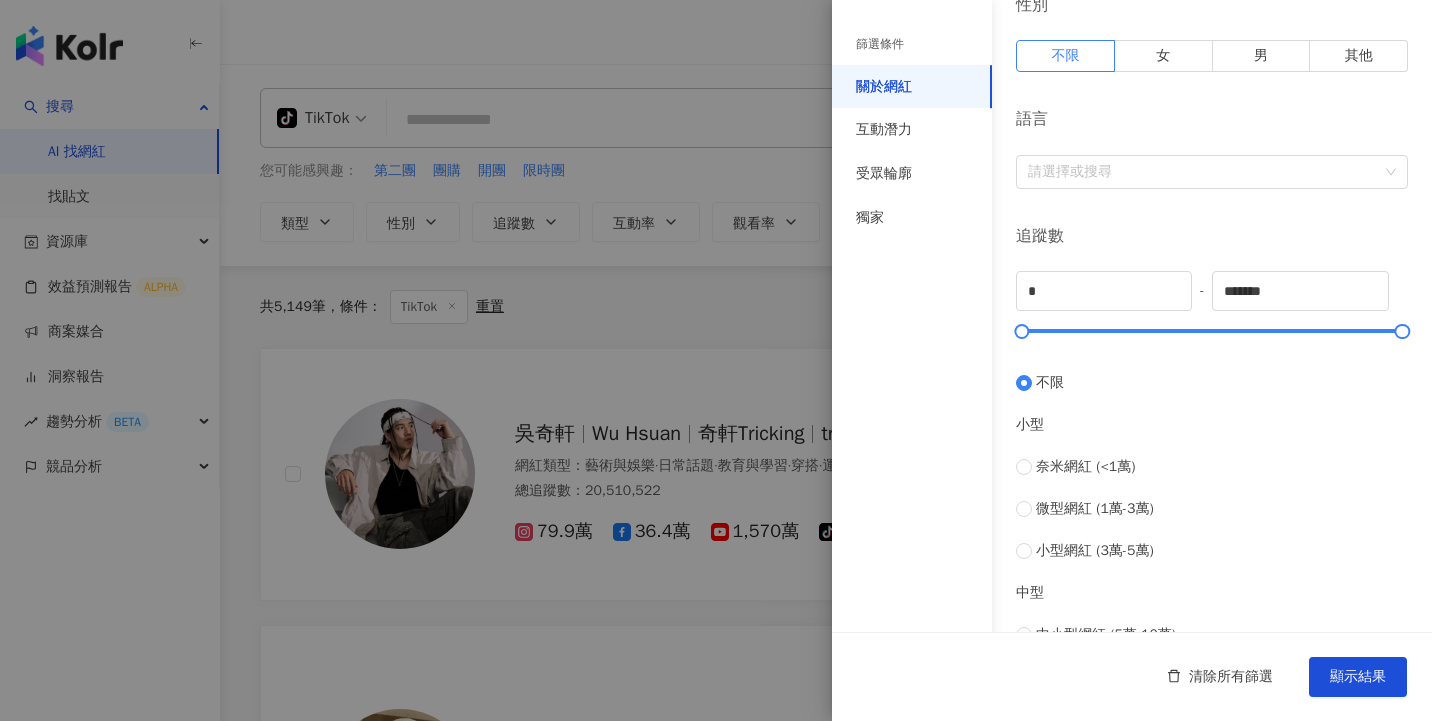 scroll, scrollTop: 0, scrollLeft: 0, axis: both 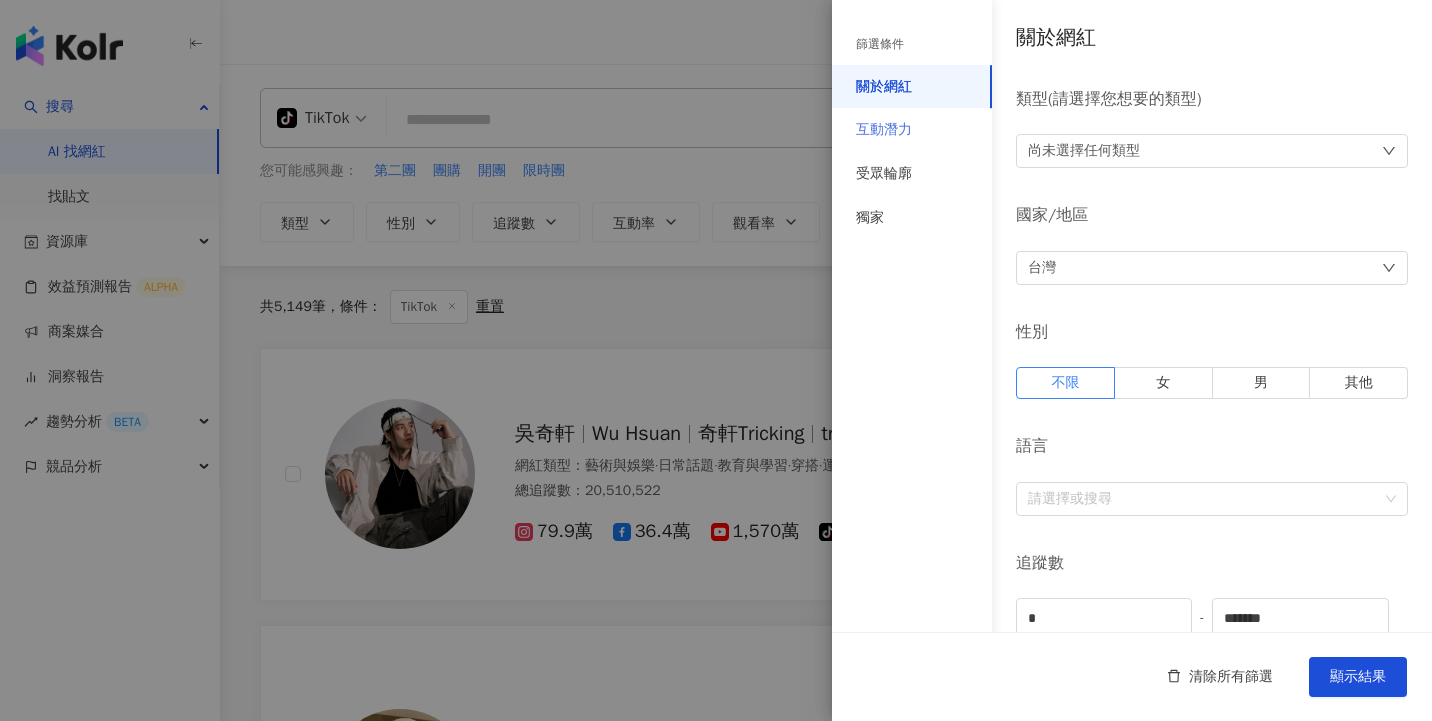 click on "互動潛力" at bounding box center [912, 130] 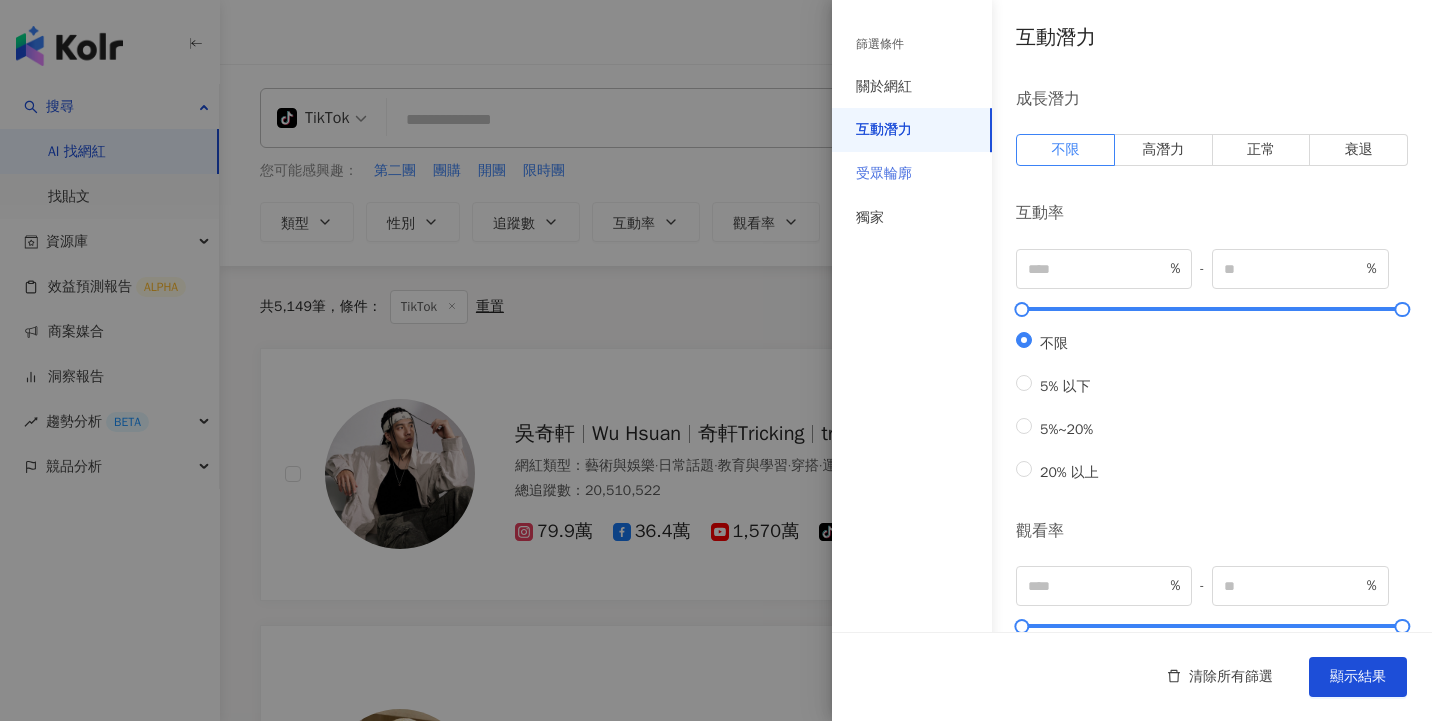 click on "受眾輪廓" at bounding box center [912, 174] 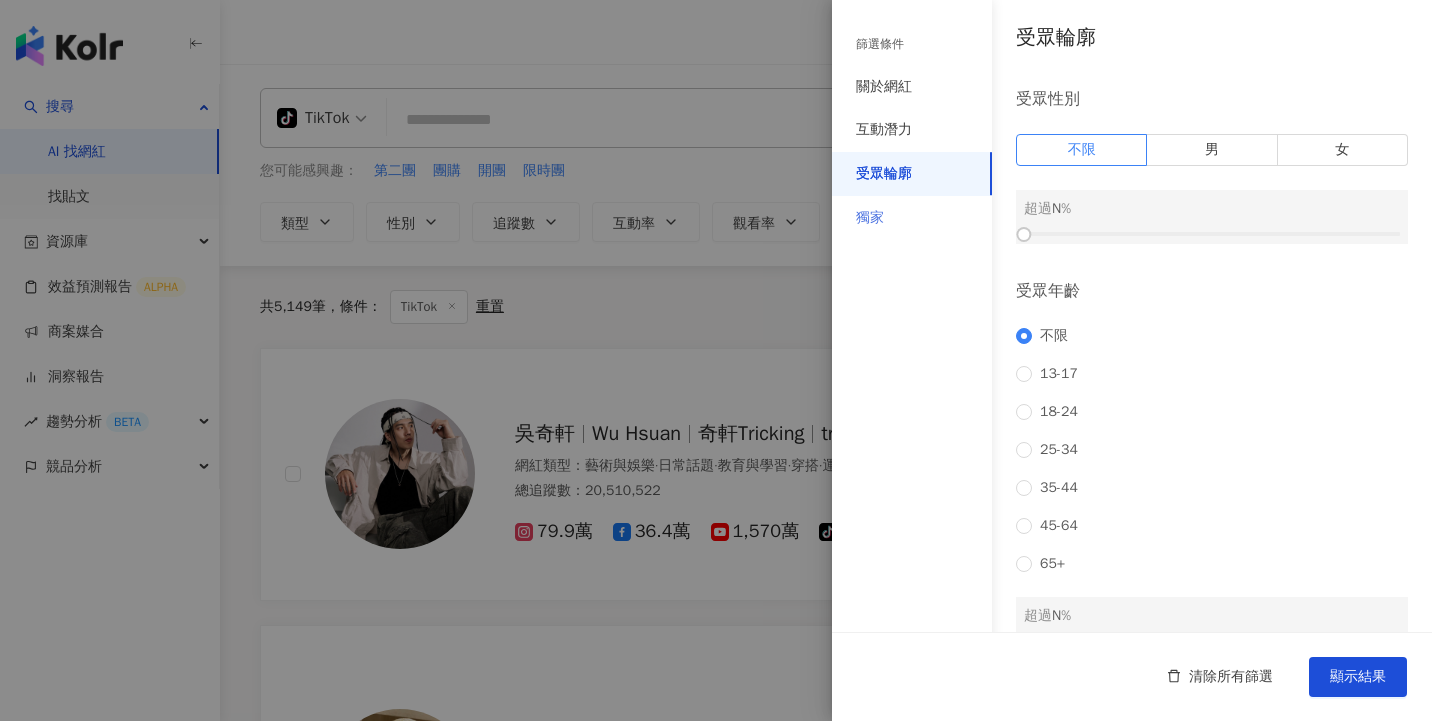 click on "獨家" at bounding box center (912, 218) 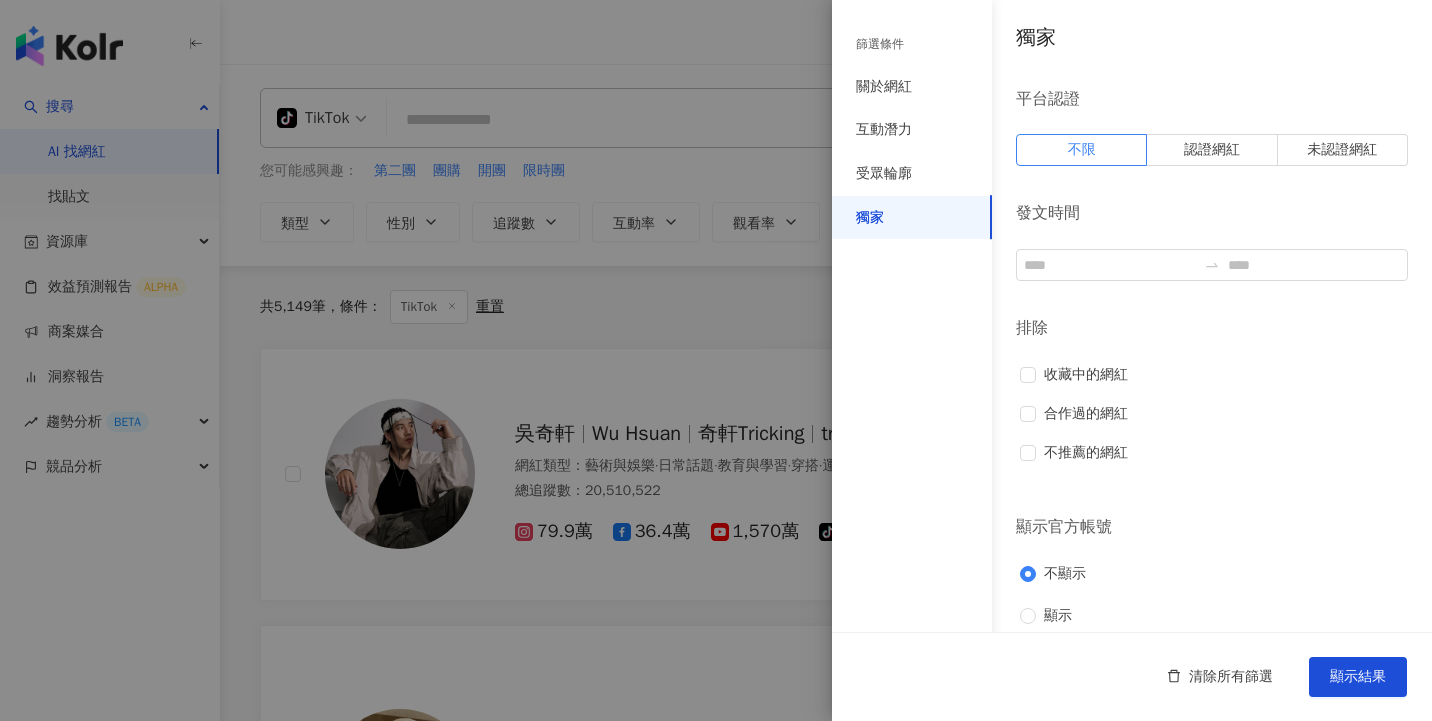 scroll, scrollTop: 16, scrollLeft: 0, axis: vertical 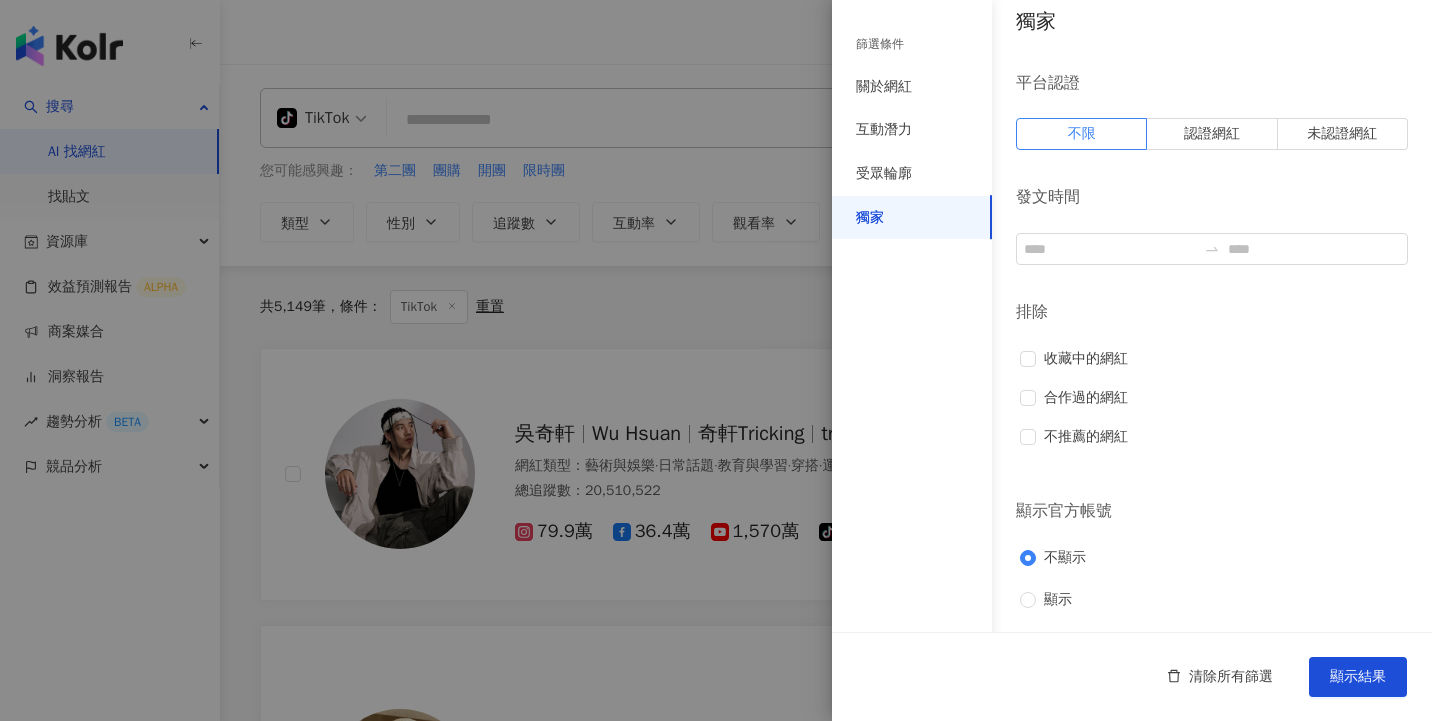 click at bounding box center (716, 360) 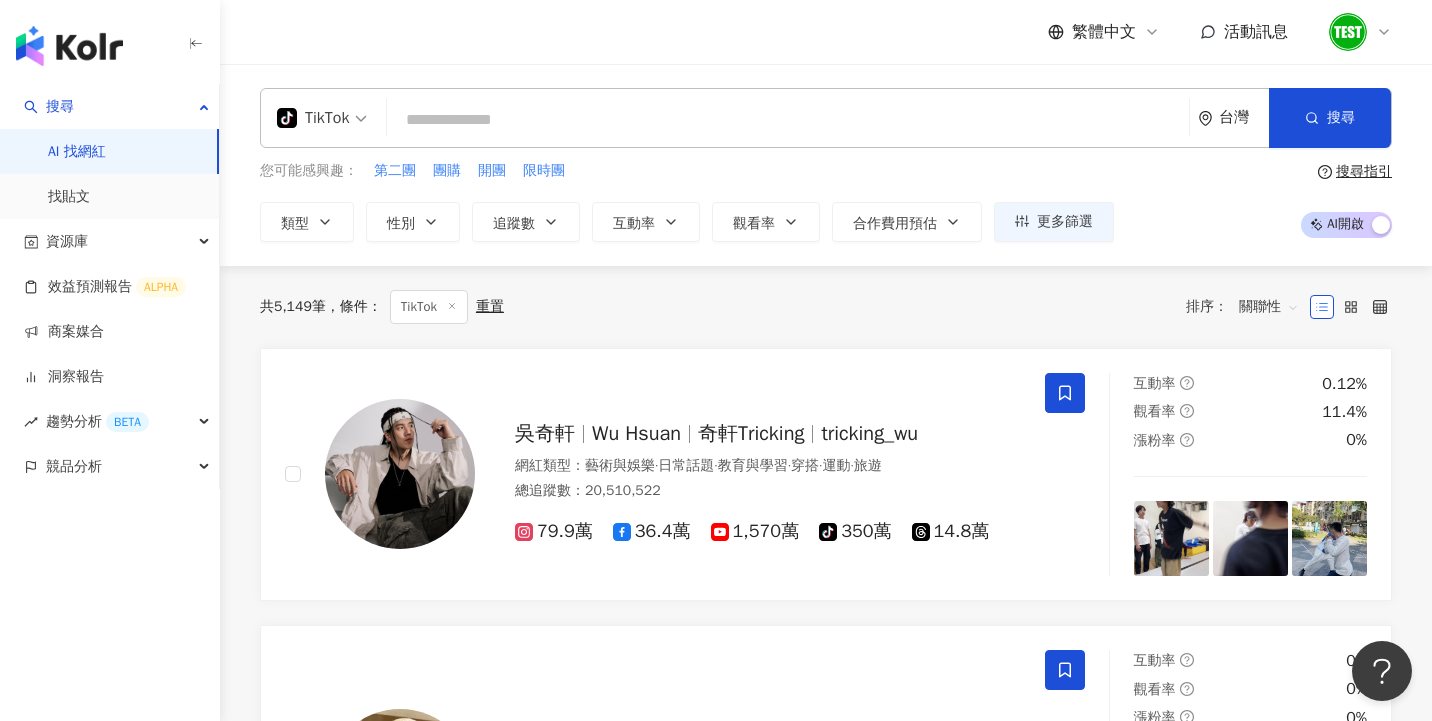 click on "TikTok" at bounding box center [313, 118] 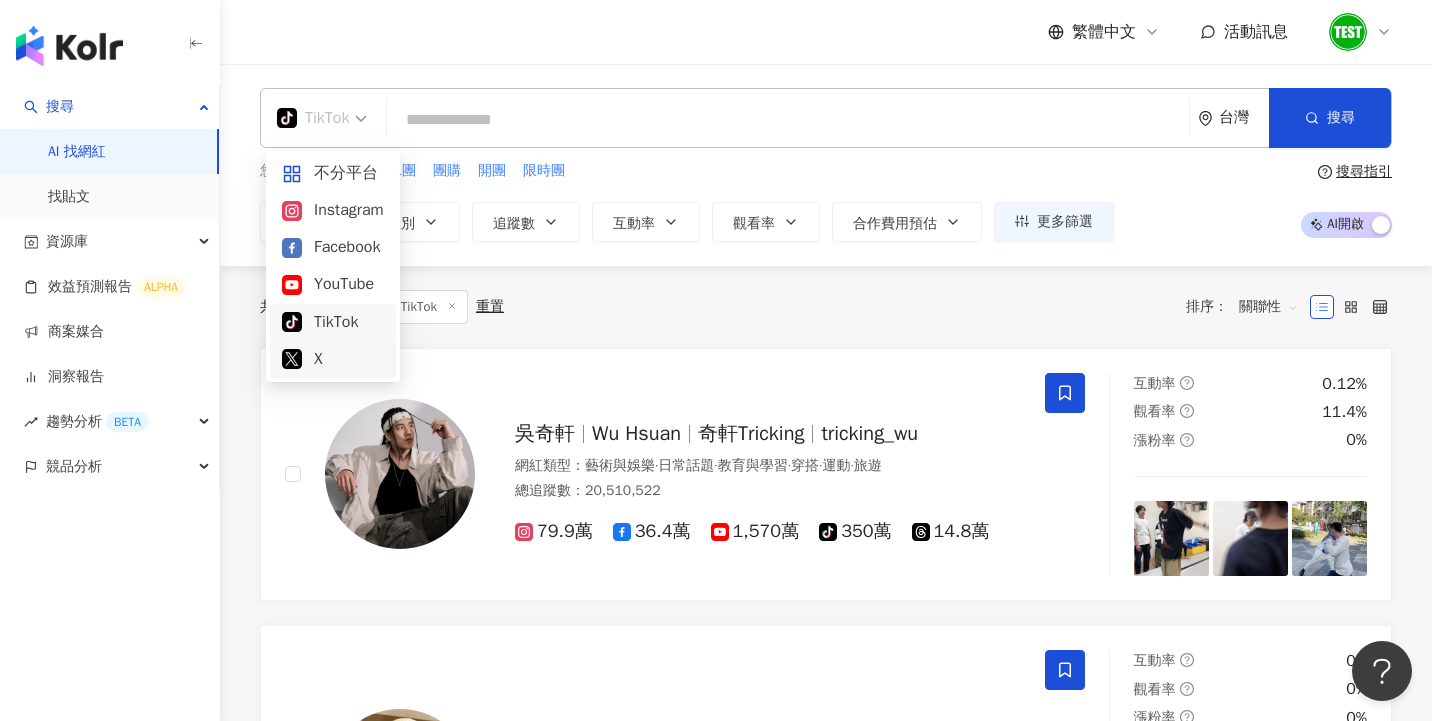 click on "X" at bounding box center [333, 359] 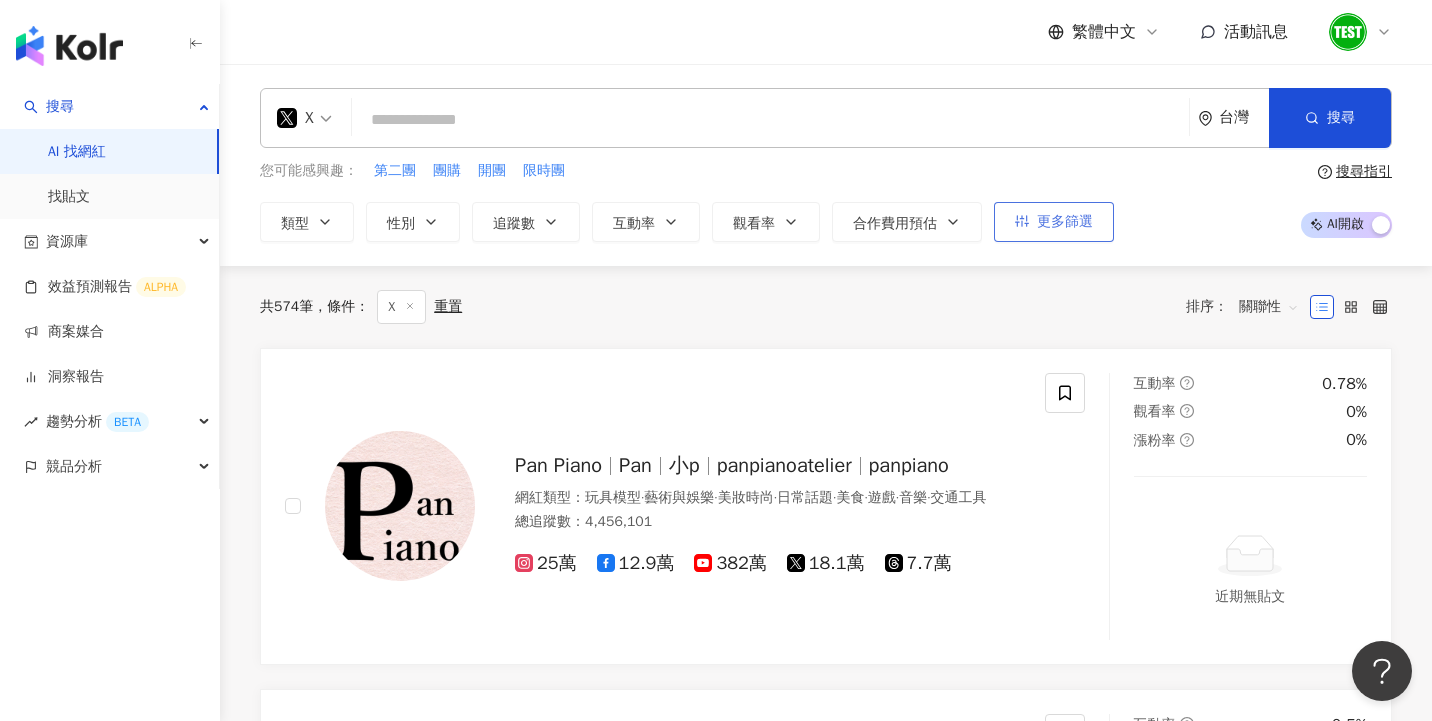 click on "更多篩選" at bounding box center [1065, 222] 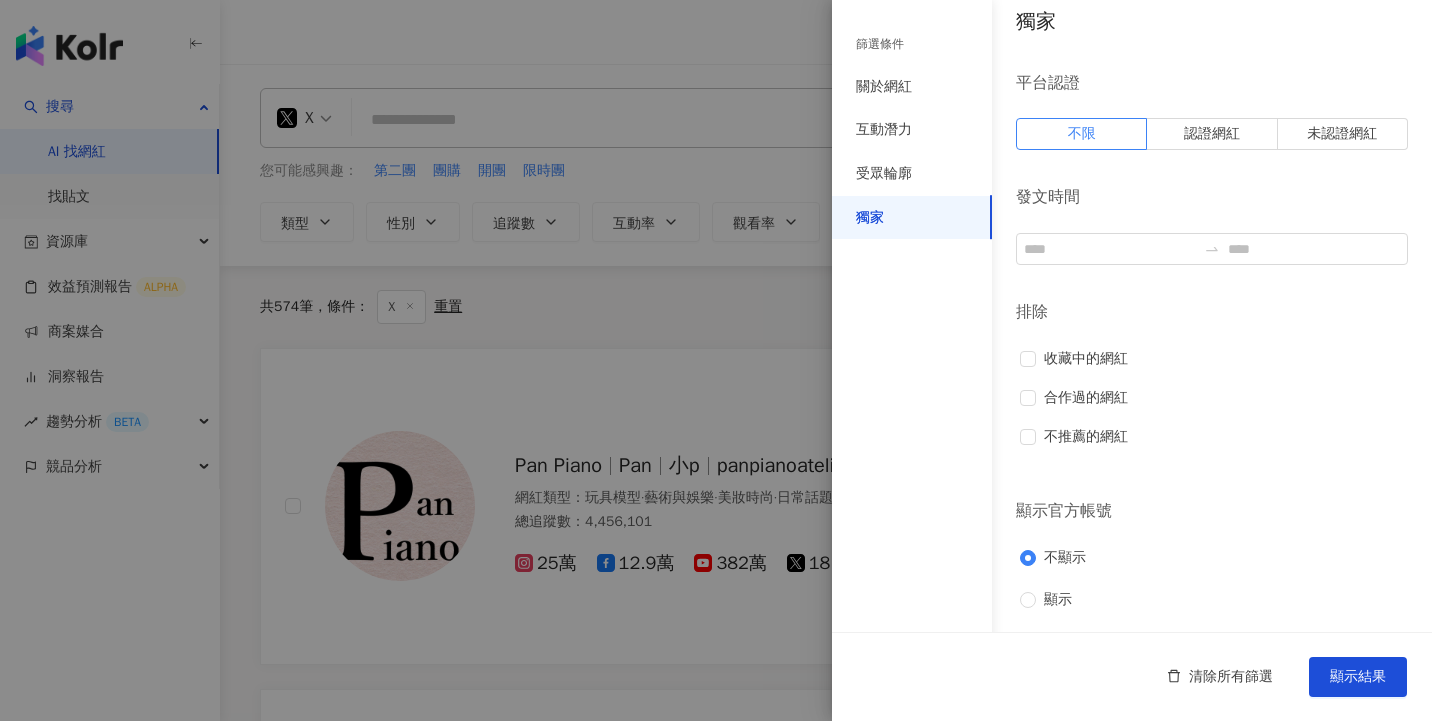 scroll, scrollTop: 0, scrollLeft: 0, axis: both 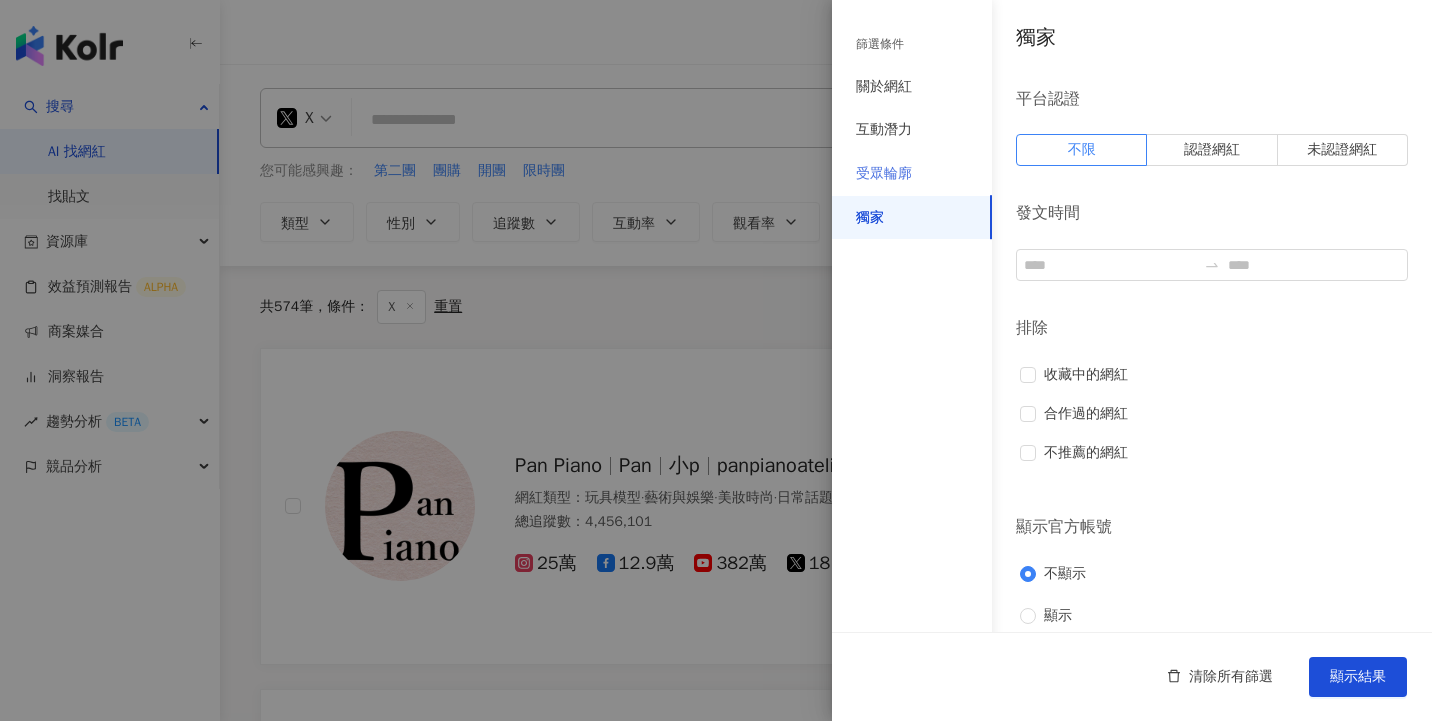 click on "受眾輪廓" at bounding box center [912, 174] 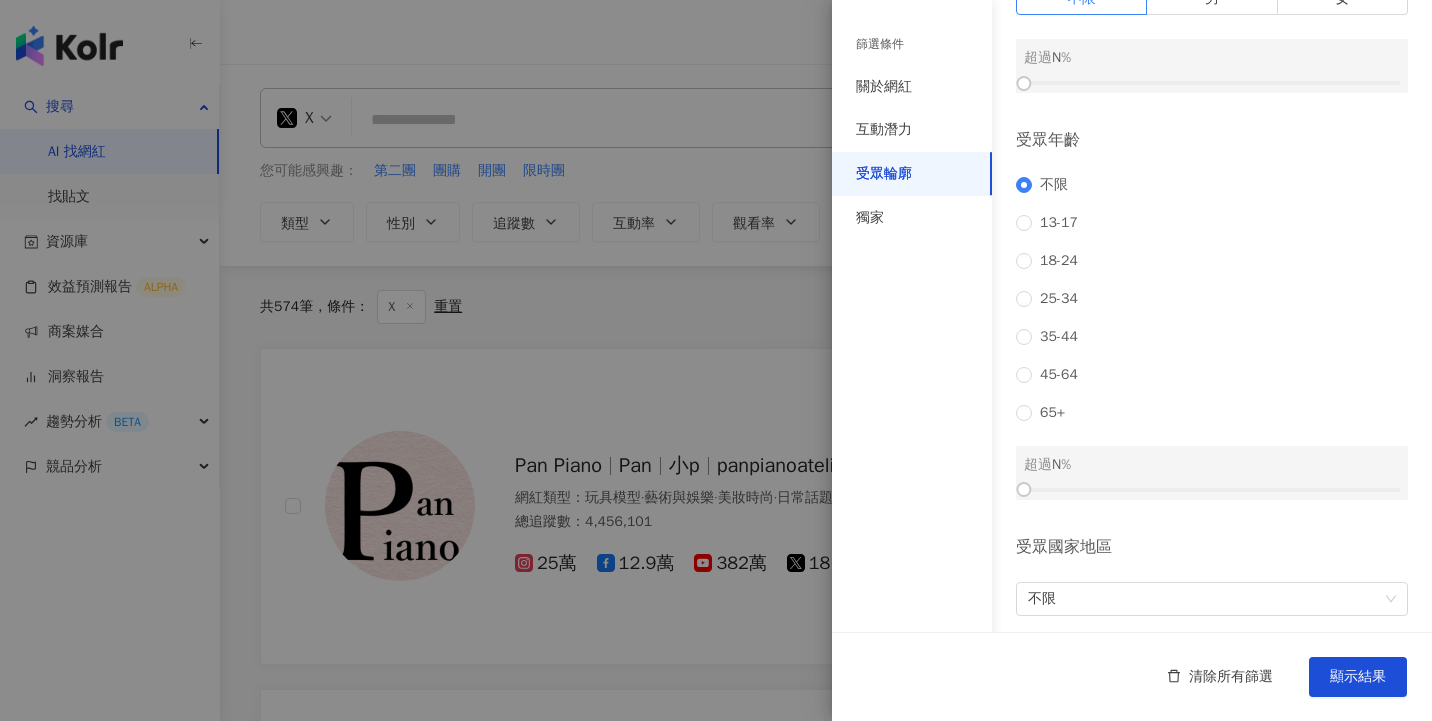 scroll, scrollTop: 0, scrollLeft: 0, axis: both 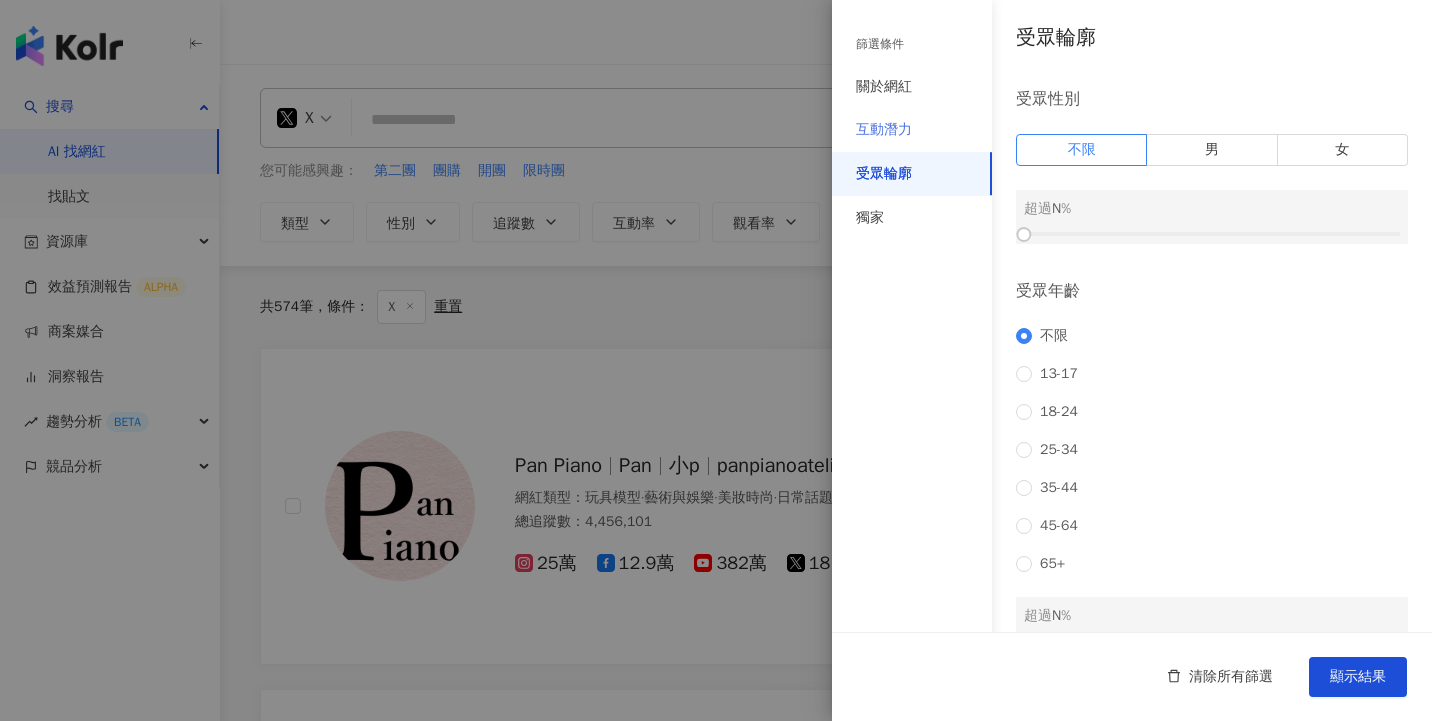click on "互動潛力" at bounding box center [912, 130] 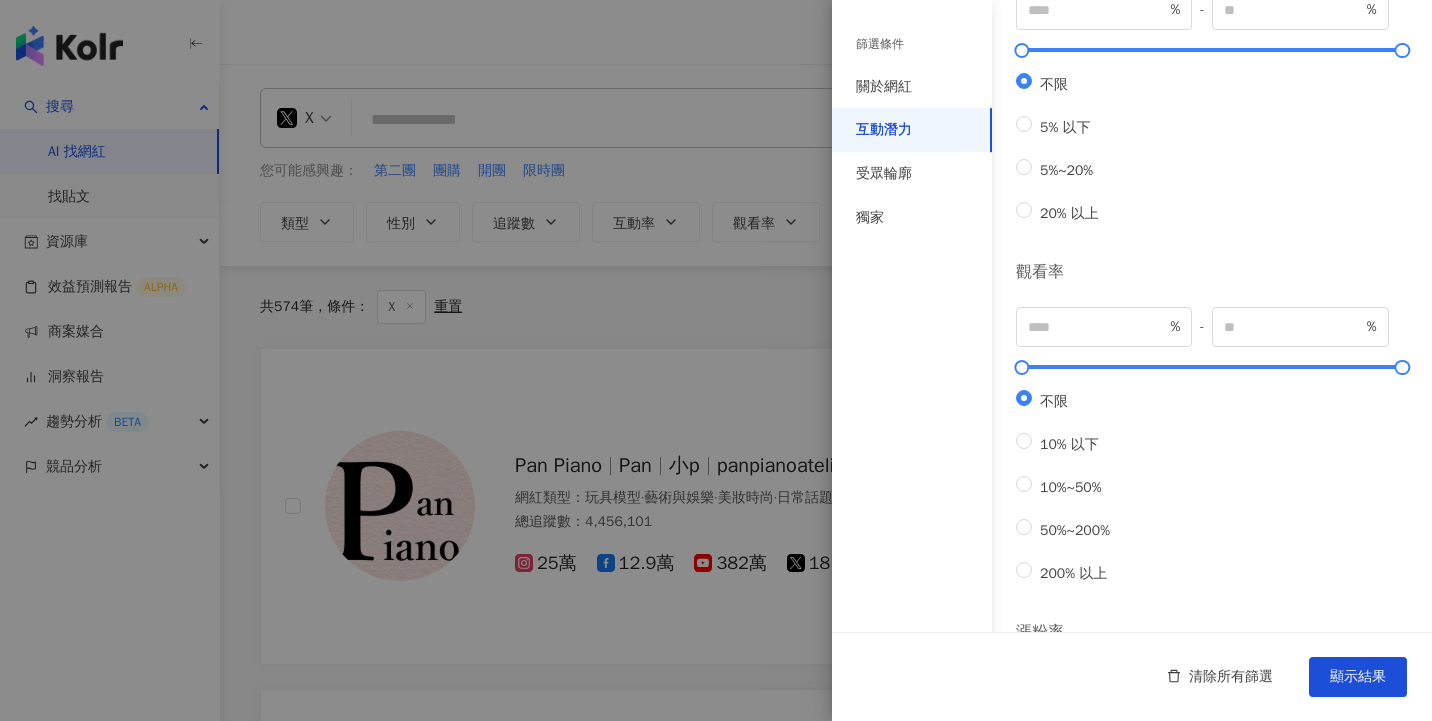 scroll, scrollTop: 171, scrollLeft: 0, axis: vertical 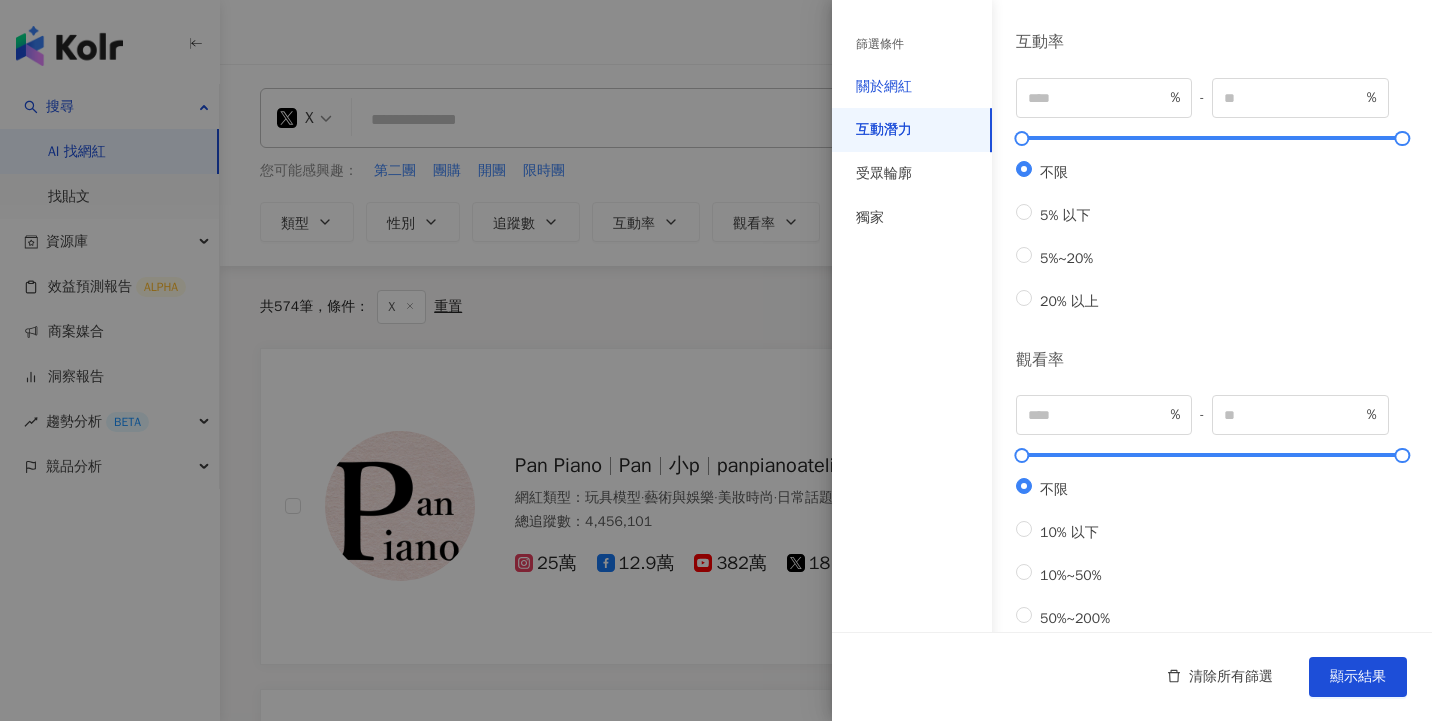 click on "關於網紅" at bounding box center [884, 87] 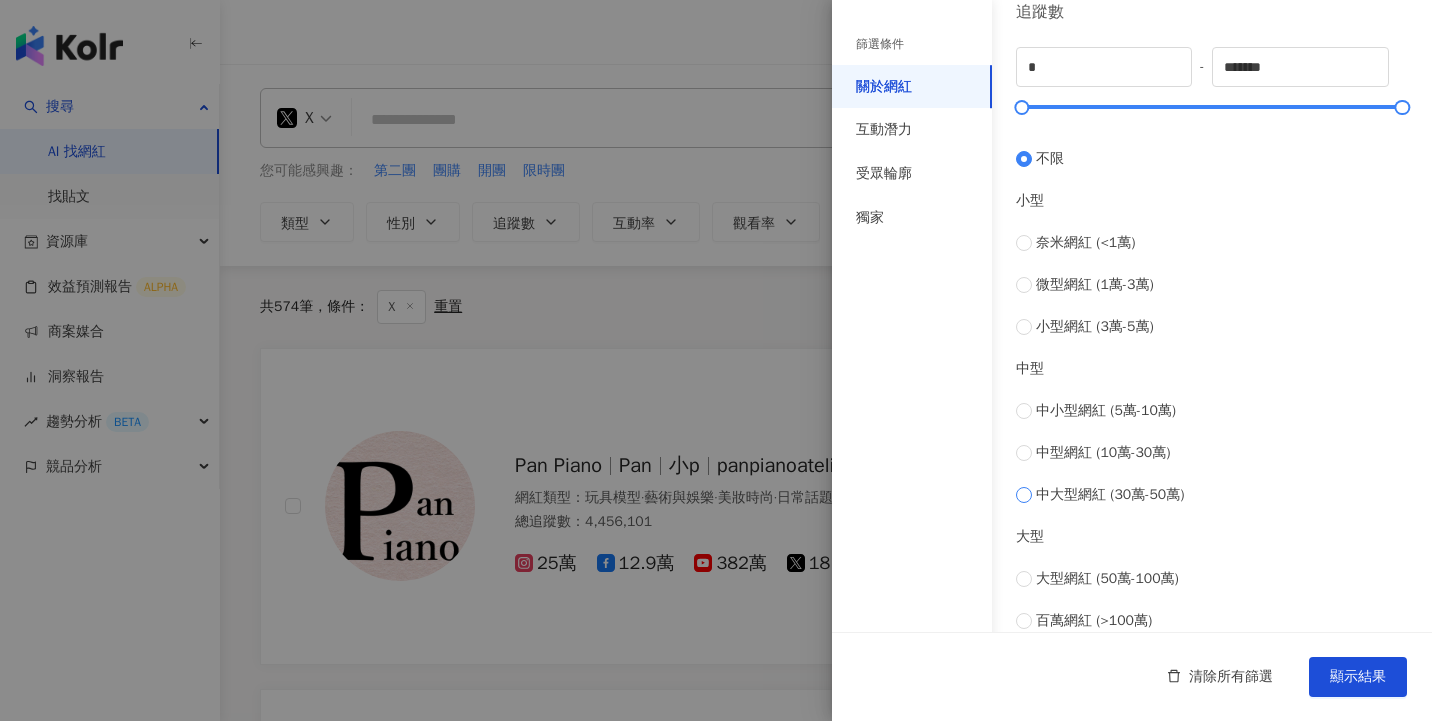 scroll, scrollTop: 93, scrollLeft: 0, axis: vertical 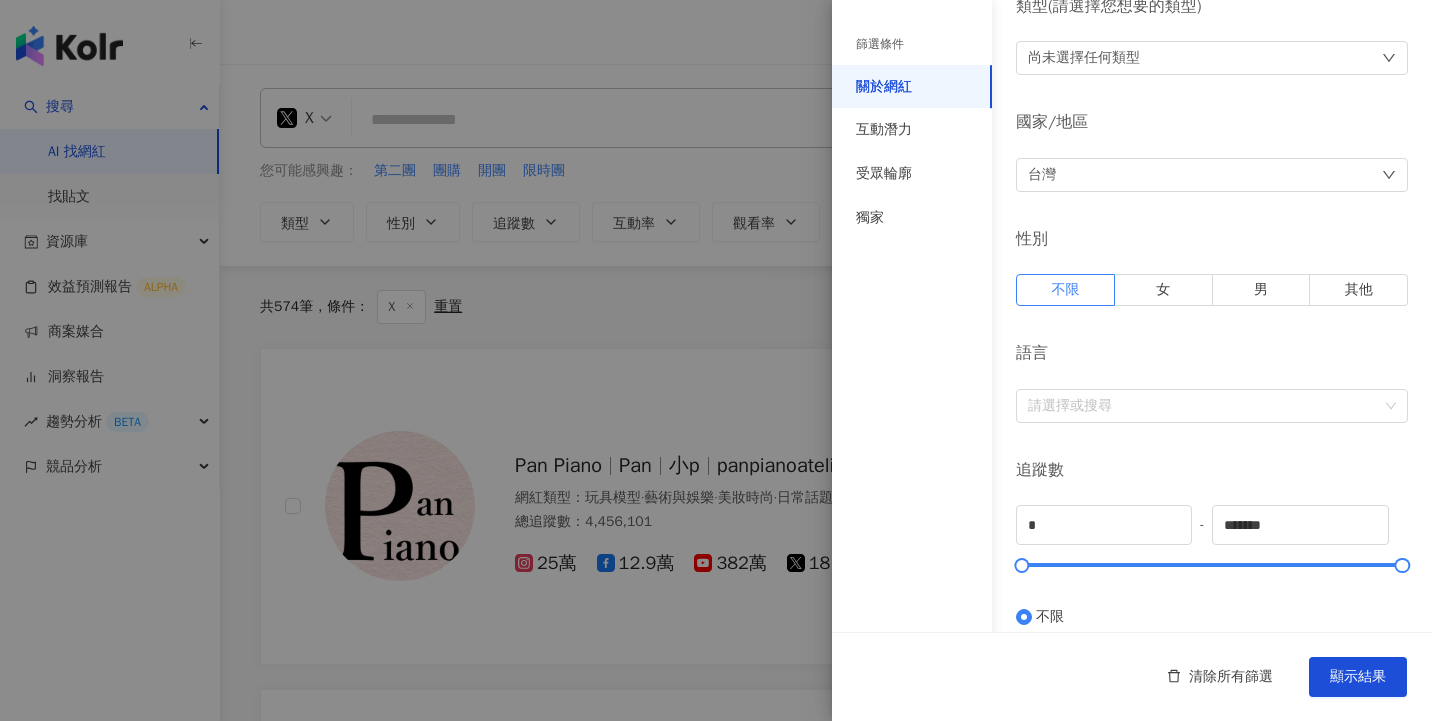 click on "篩選條件" at bounding box center [912, 44] 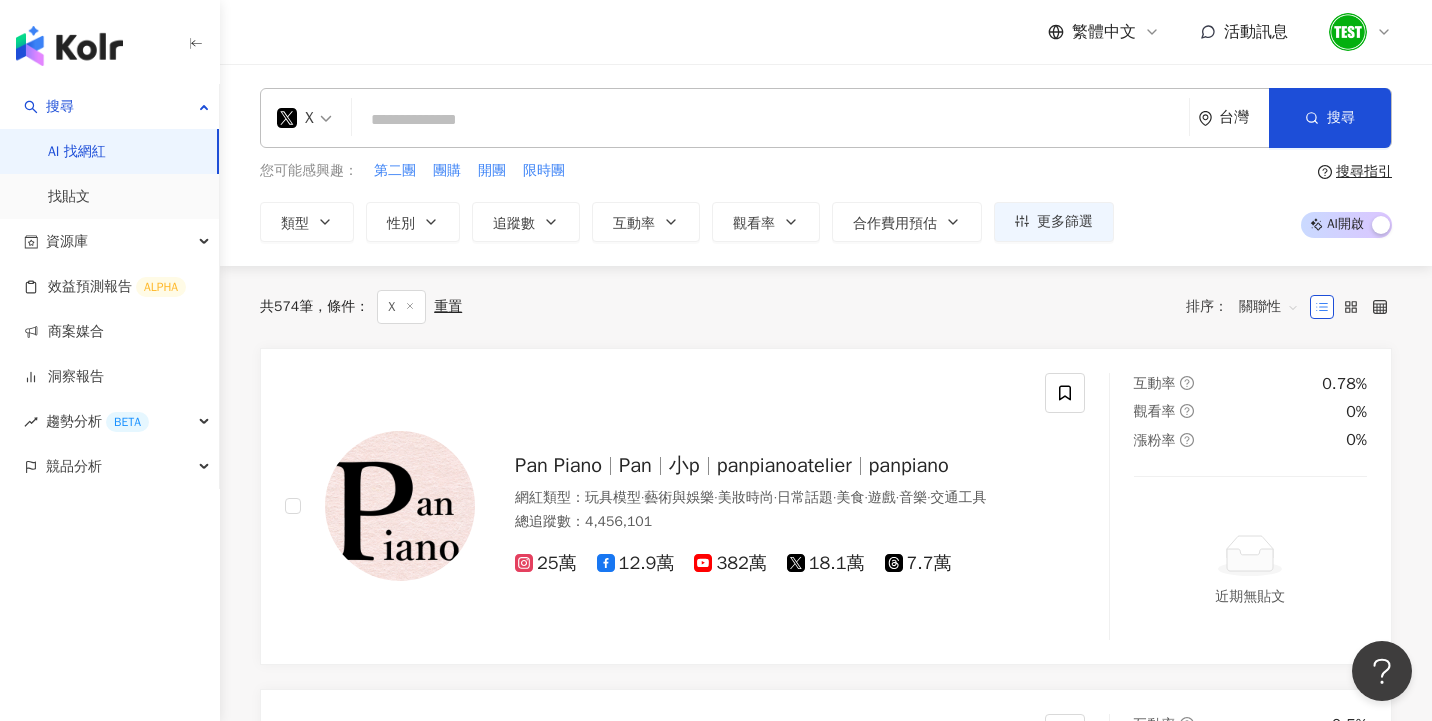 click on "X" at bounding box center [304, 118] 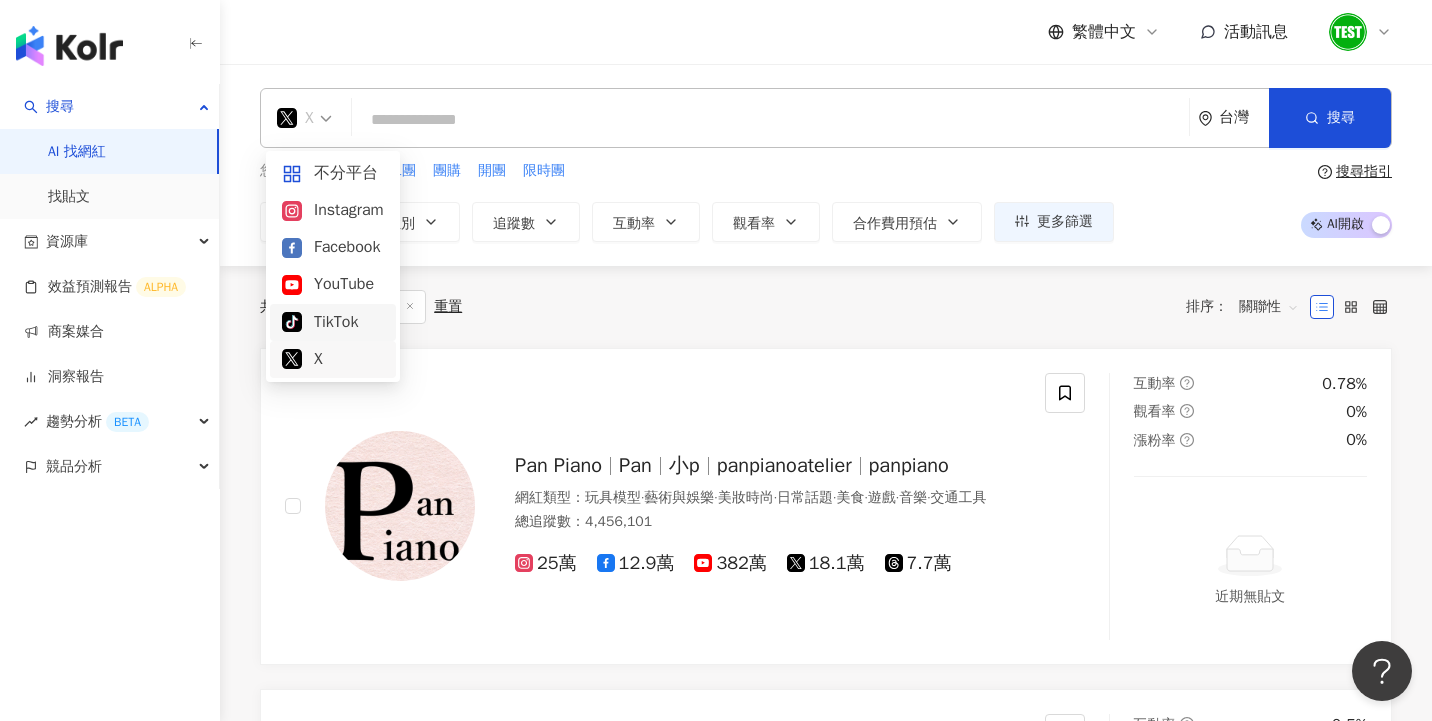 click on "TikTok" at bounding box center [333, 322] 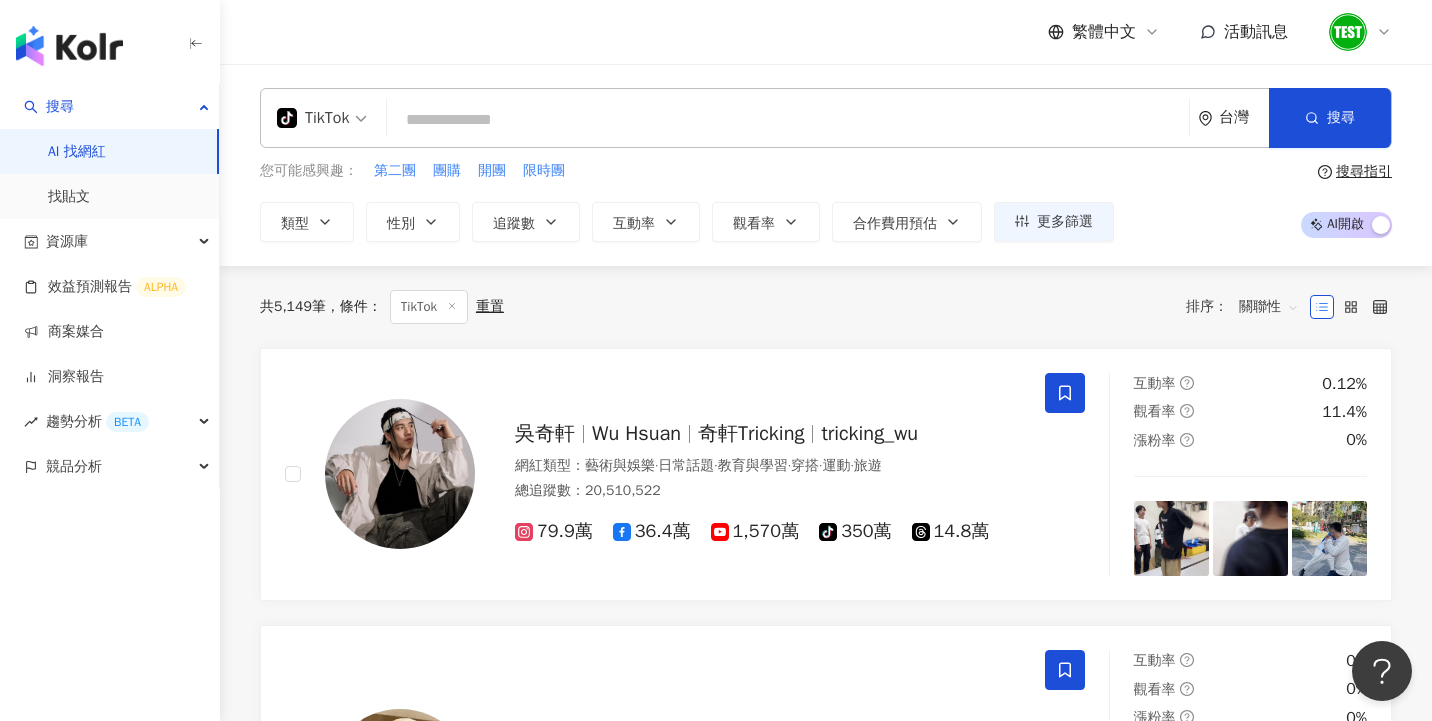 click on "共  5,149  筆 條件 ： TikTok 重置 排序： 關聯性" at bounding box center (826, 307) 